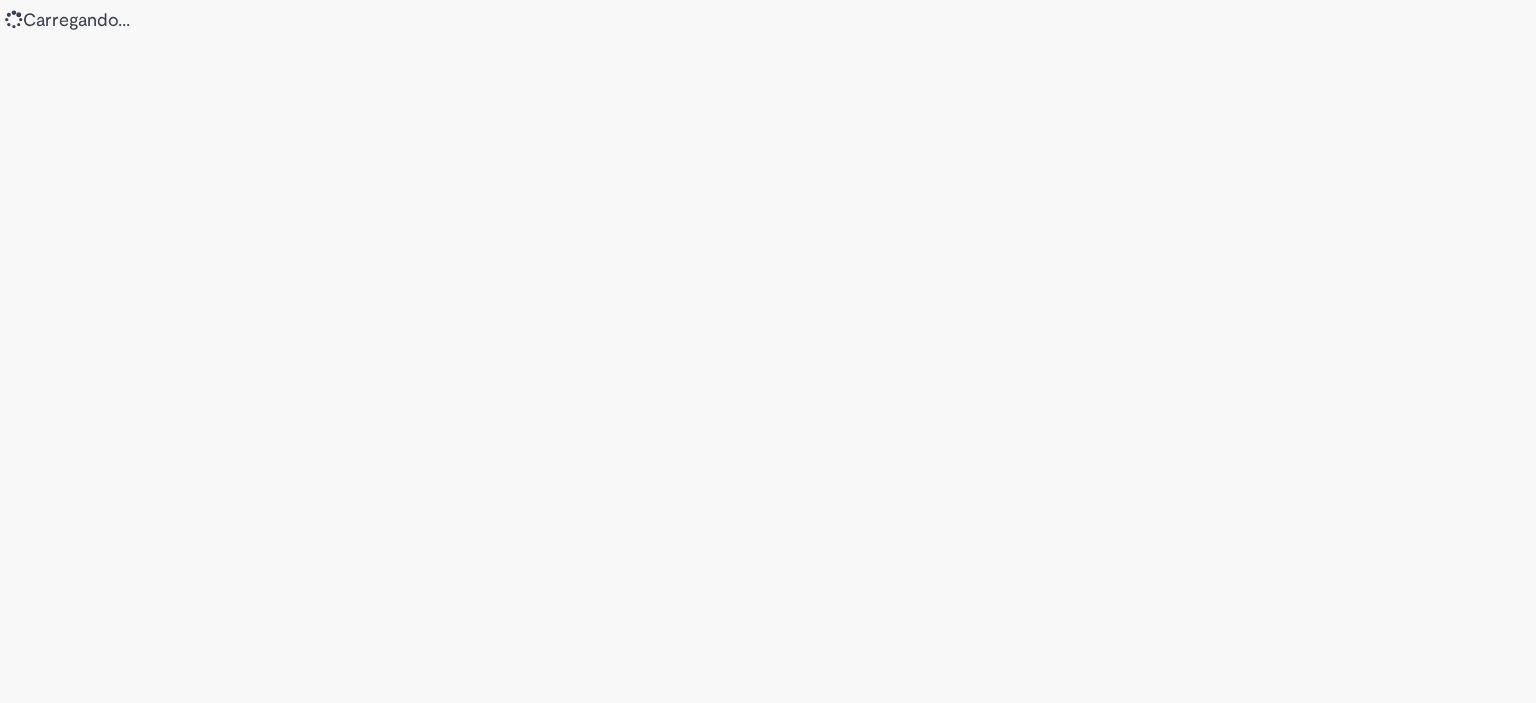 scroll, scrollTop: 0, scrollLeft: 0, axis: both 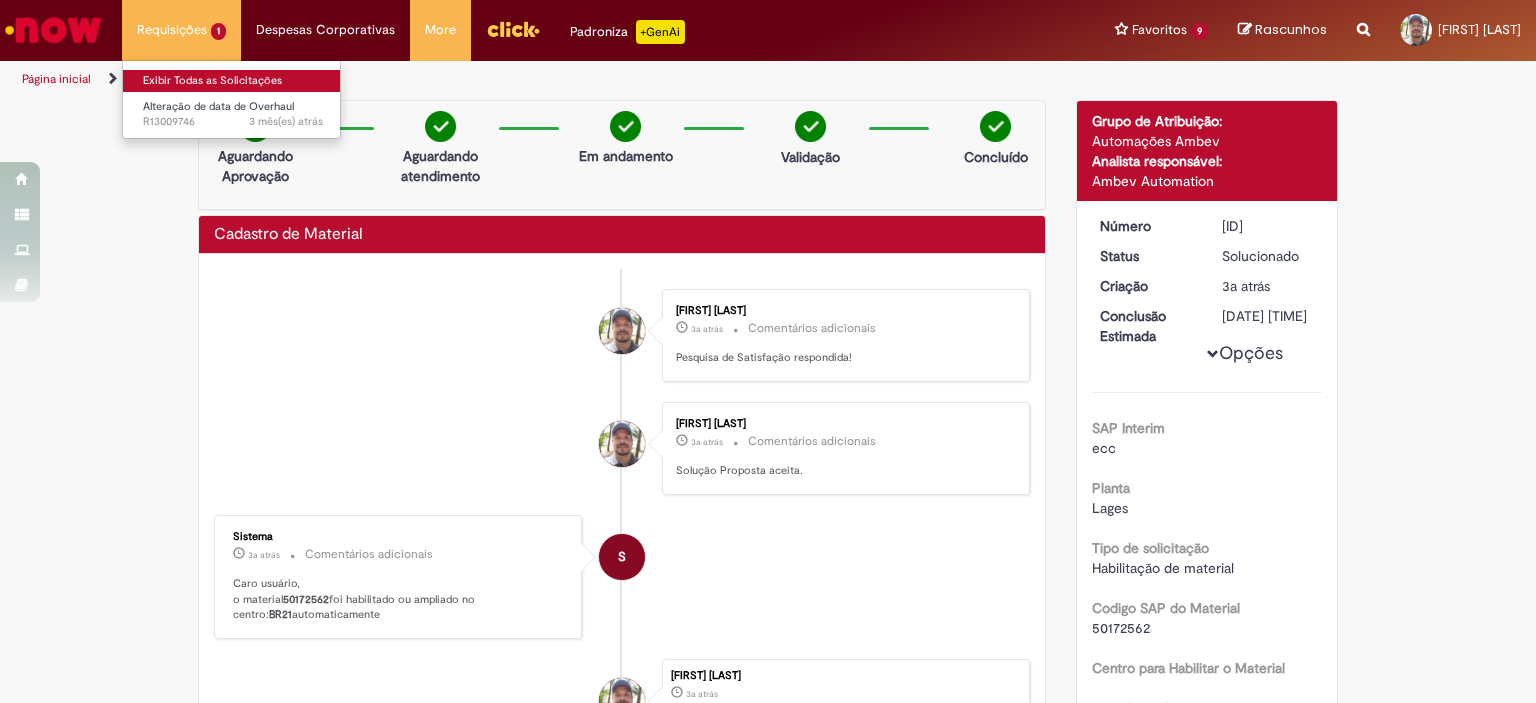 click on "Exibir Todas as Solicitações" at bounding box center (233, 81) 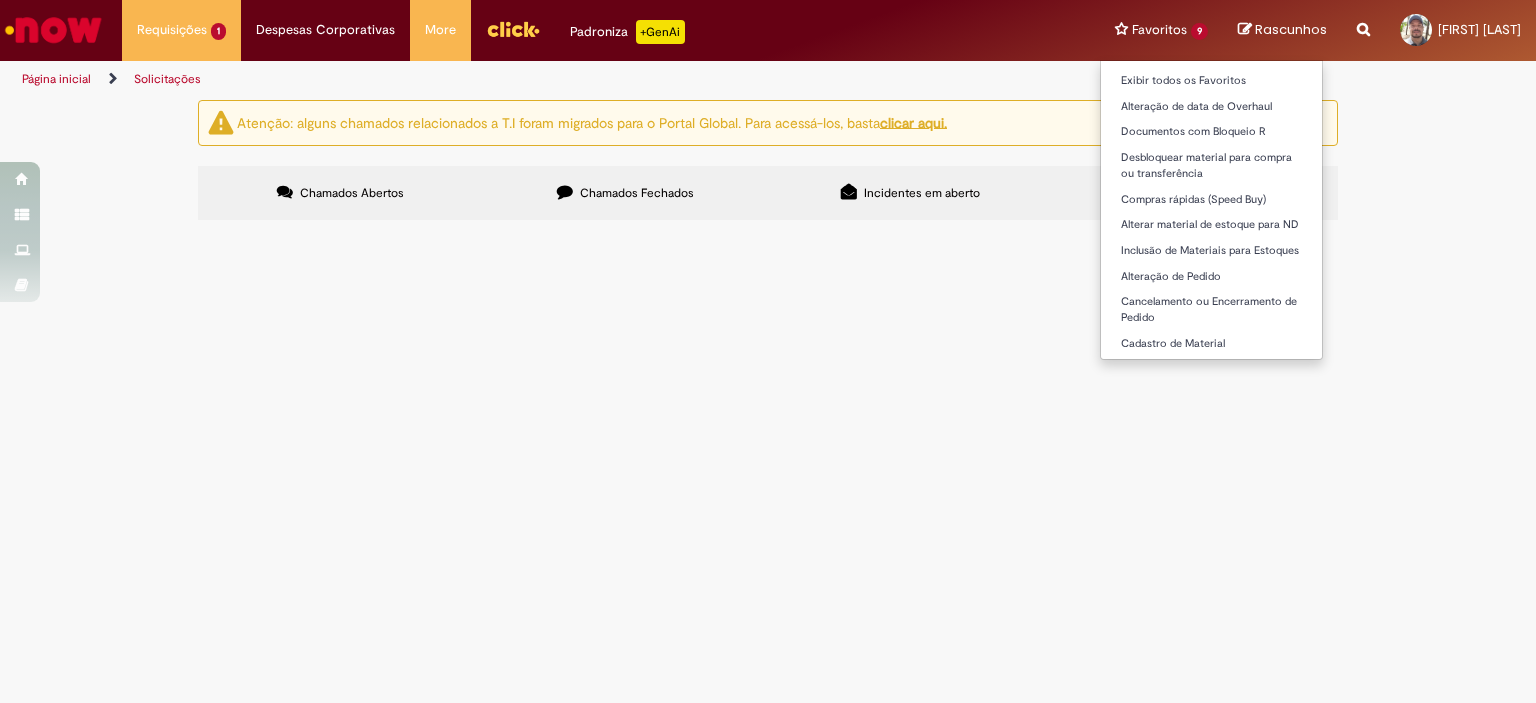 click on "Favoritos   9
Exibir todos os Favoritos
Alteração de data de Overhaul
Documentos com Bloqueio R
Desbloquear material para compra ou transferência
Compras rápidas (Speed Buy)
Alterar material de estoque para ND
Inclusão de Materiais para Estoques
Alteração de Pedido
Cancelamento ou Encerramento de Pedido
Cadastro de Material" at bounding box center (1161, 30) 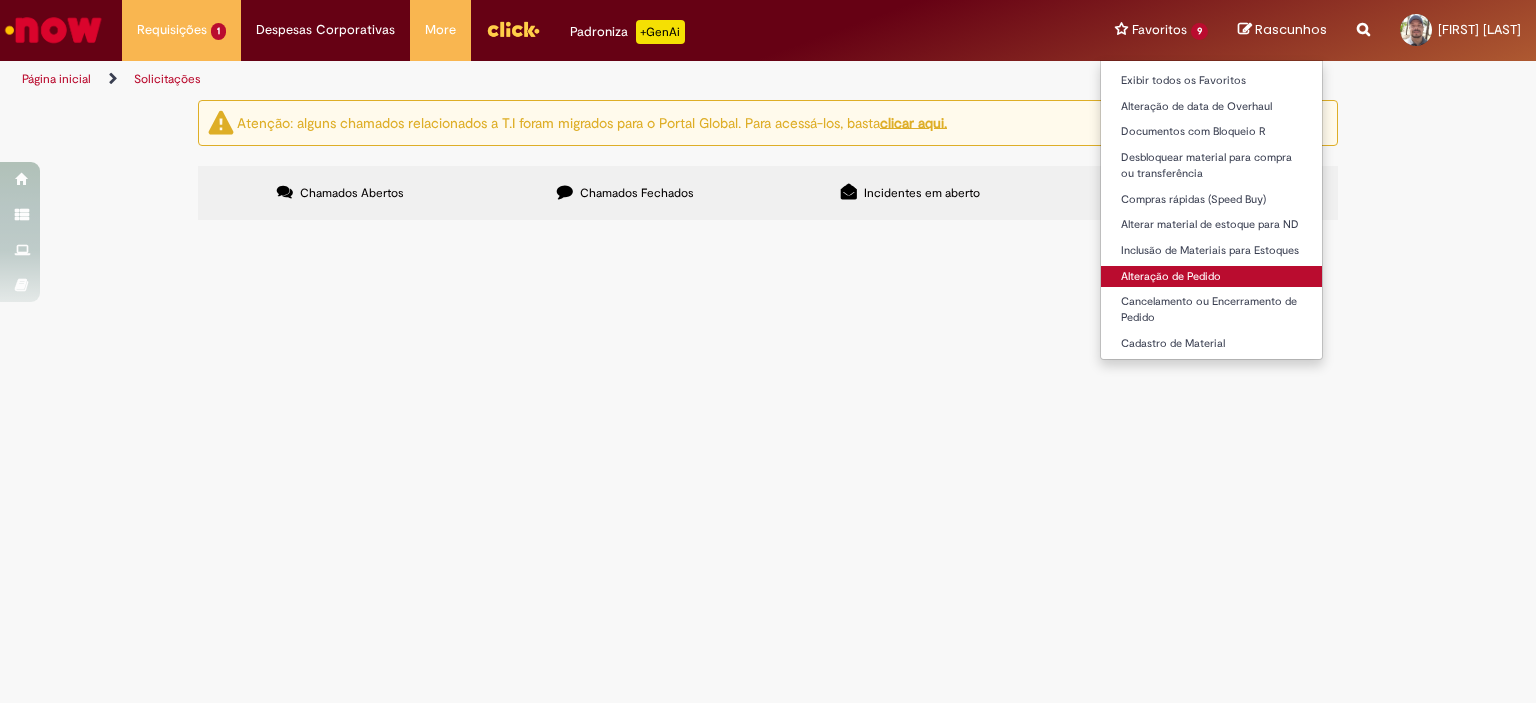 click on "Alteração de Pedido" at bounding box center (1211, 277) 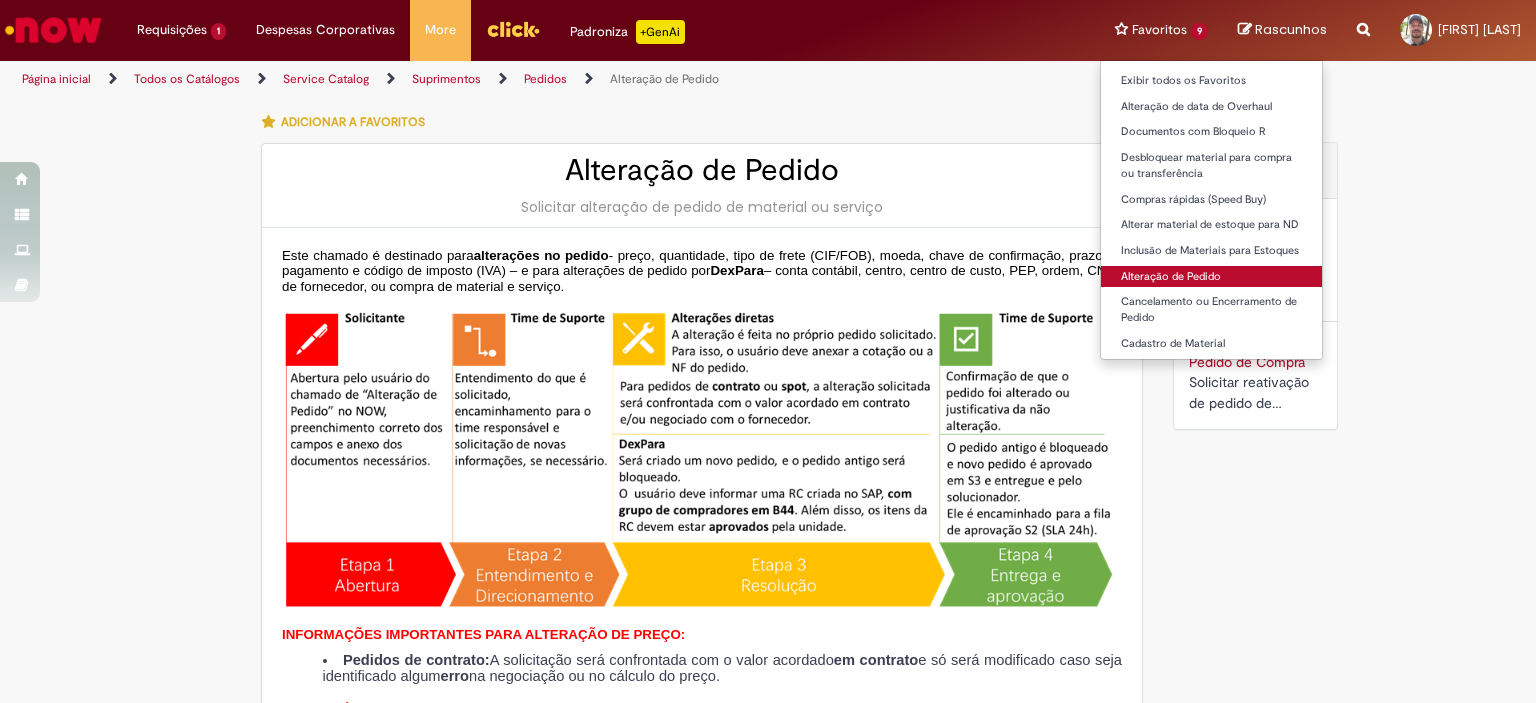 type on "********" 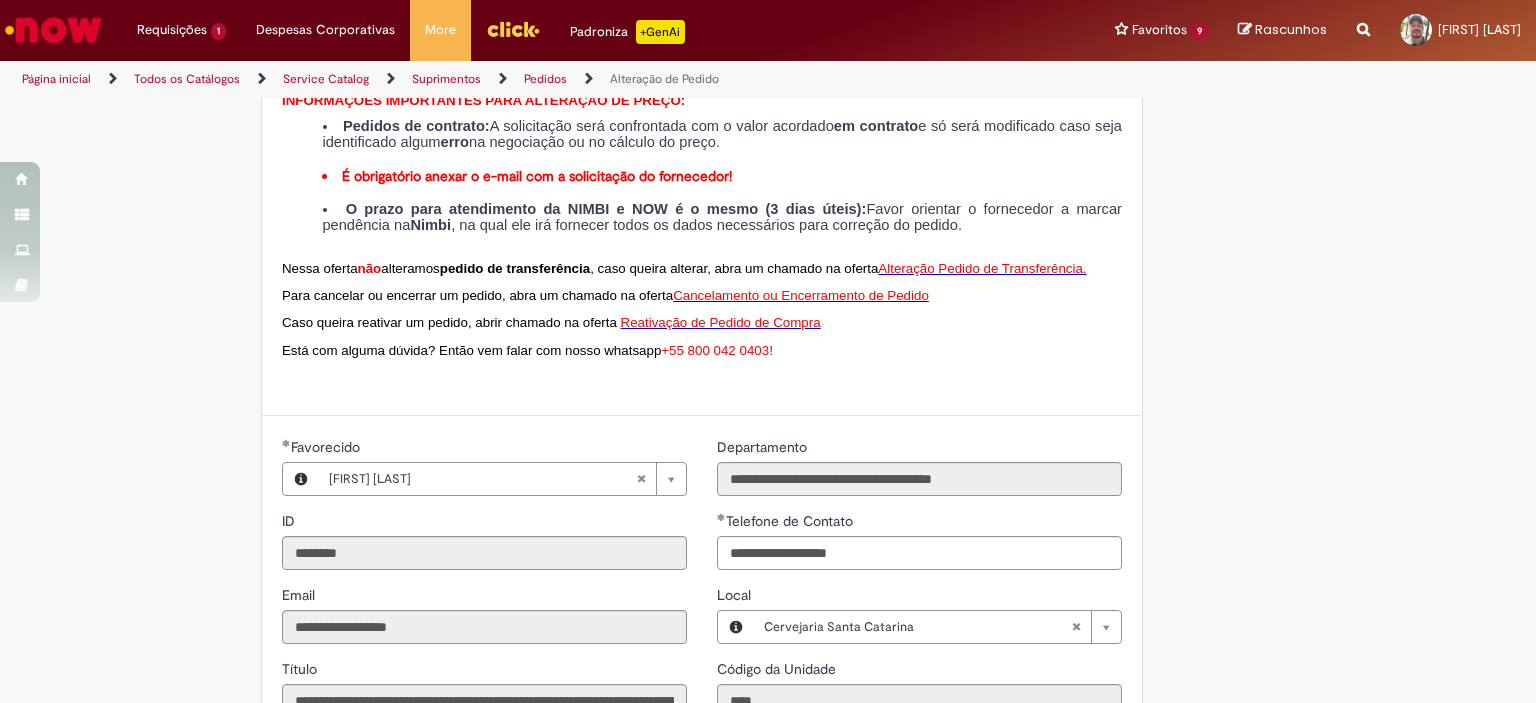 scroll, scrollTop: 536, scrollLeft: 0, axis: vertical 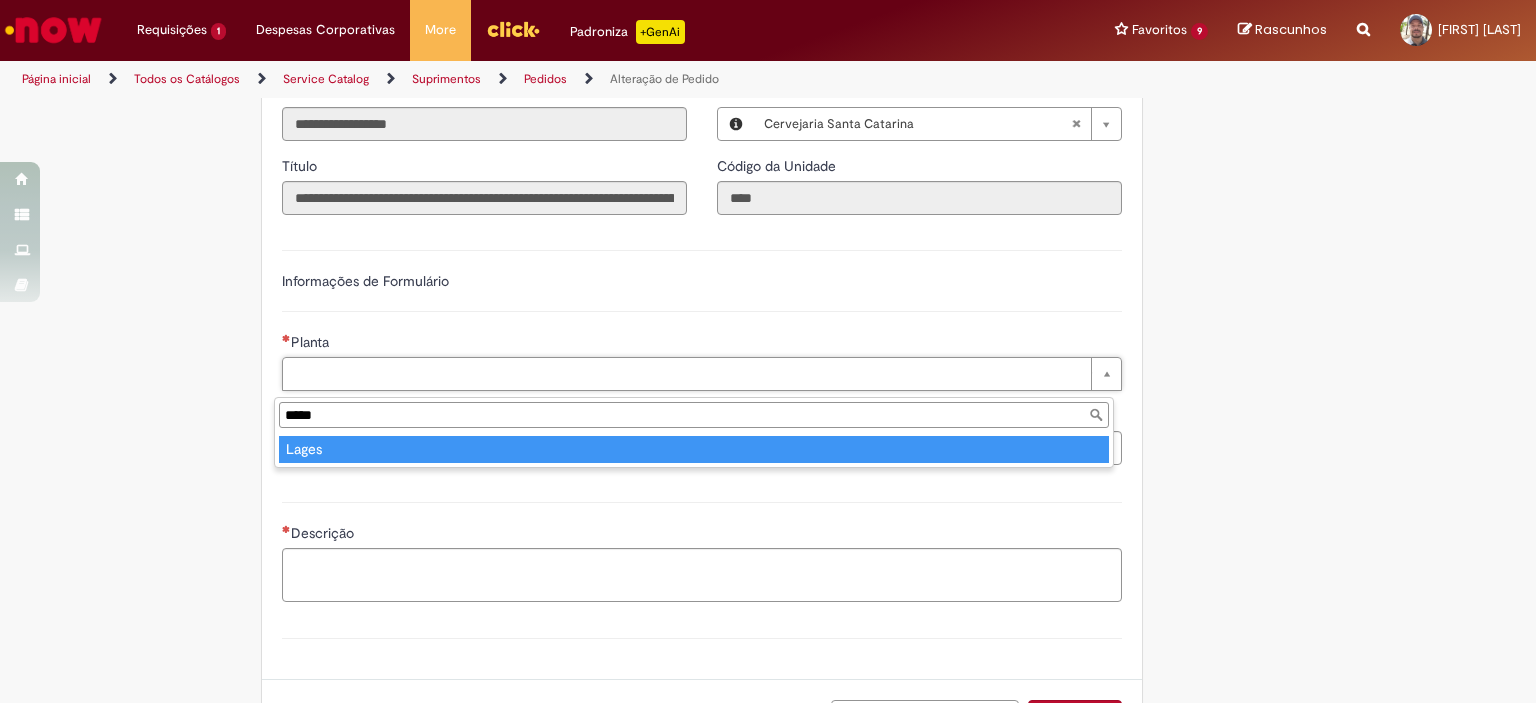 type on "*****" 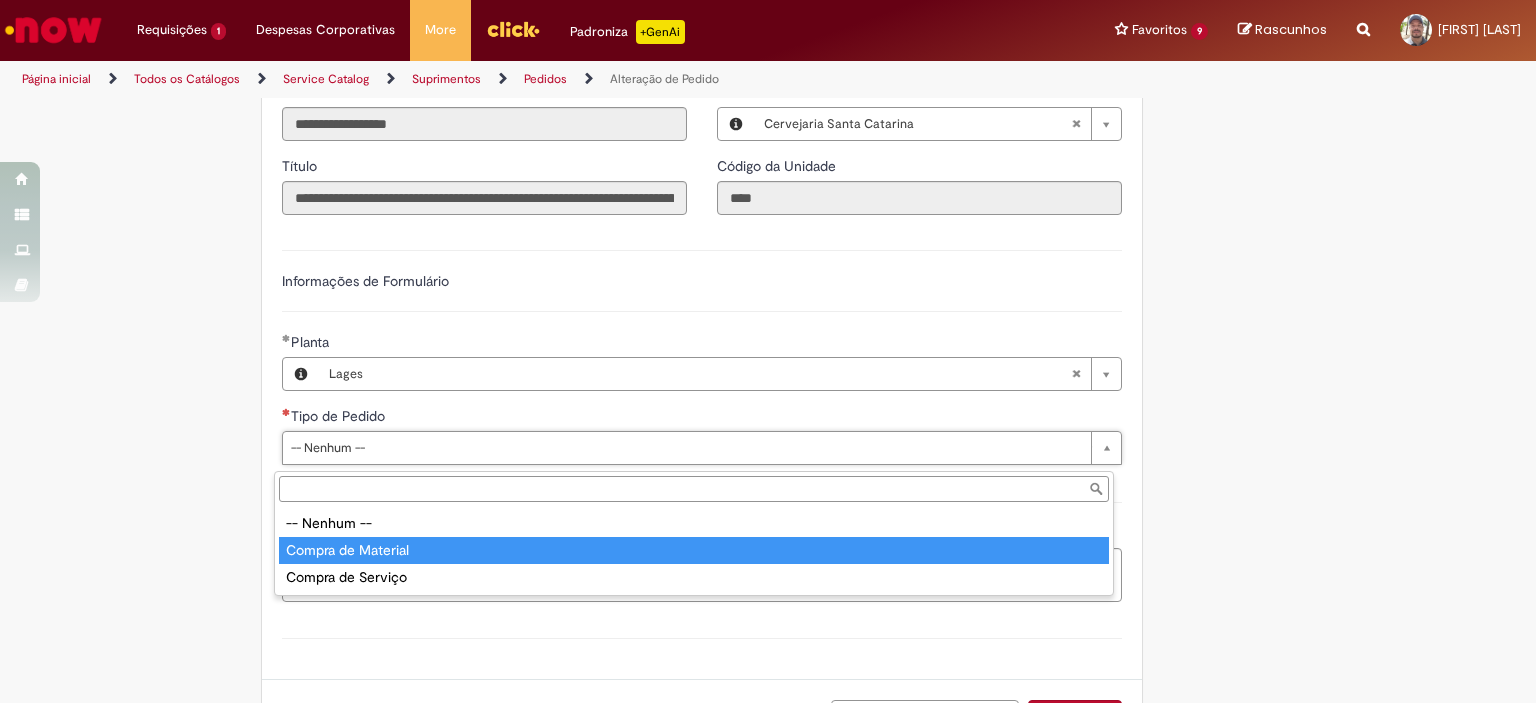 type on "**********" 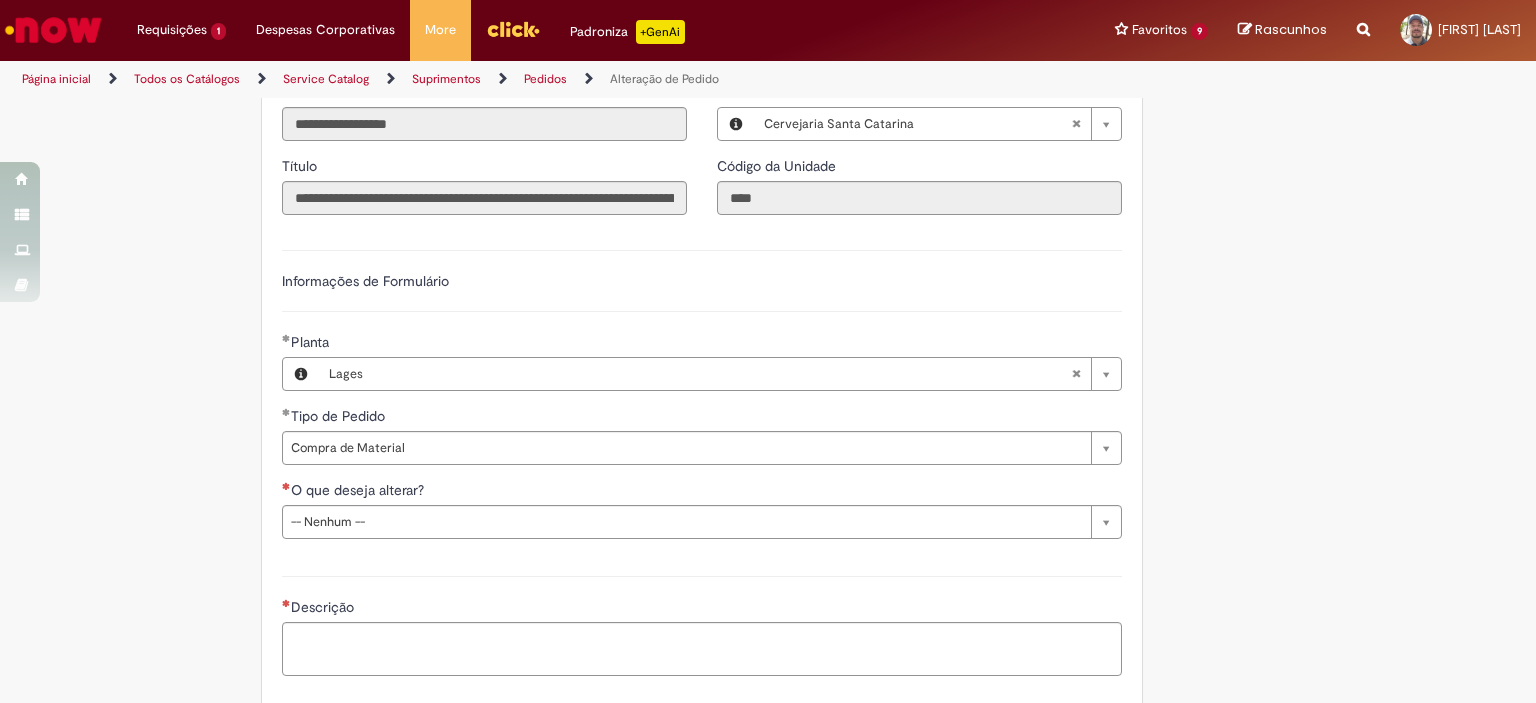 click on "O que deseja alterar?" at bounding box center (702, 492) 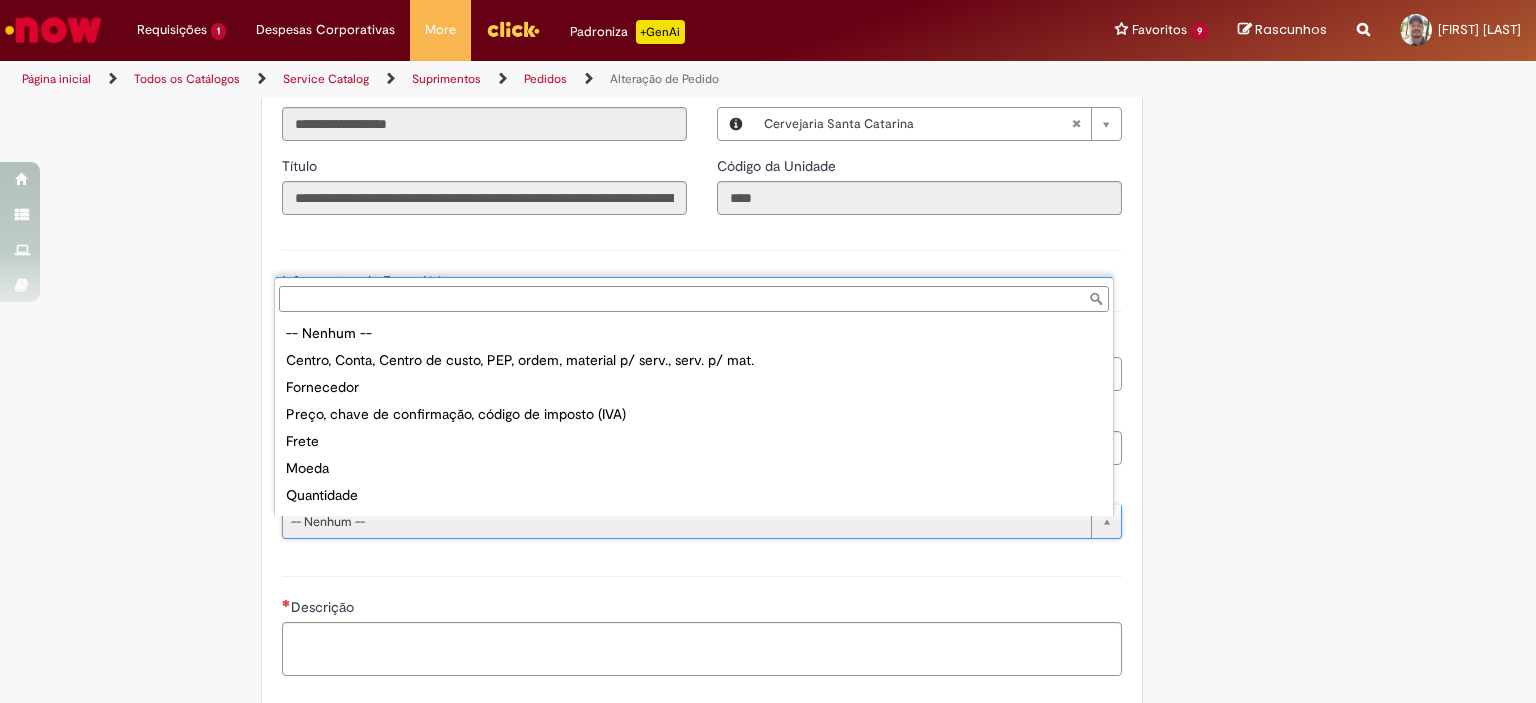 scroll, scrollTop: 24, scrollLeft: 0, axis: vertical 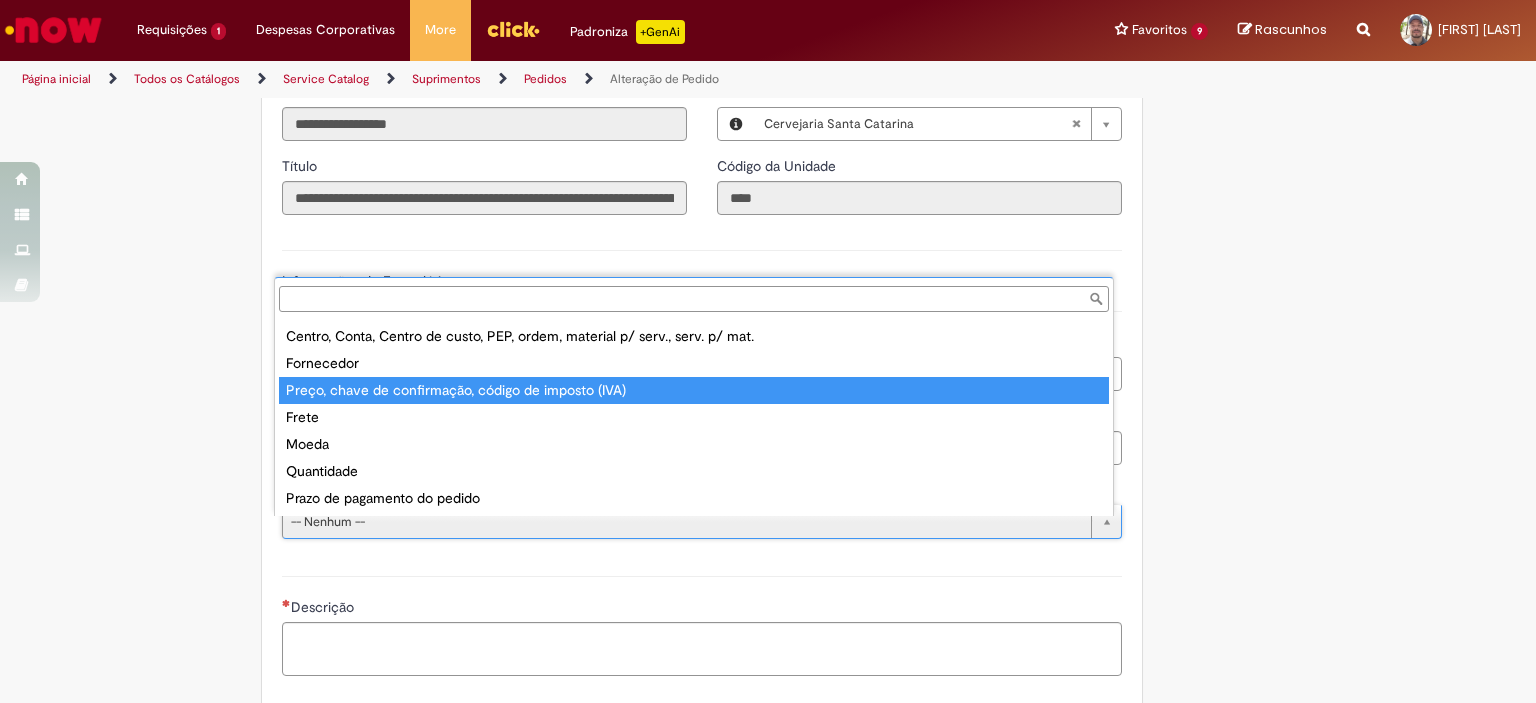 type on "**********" 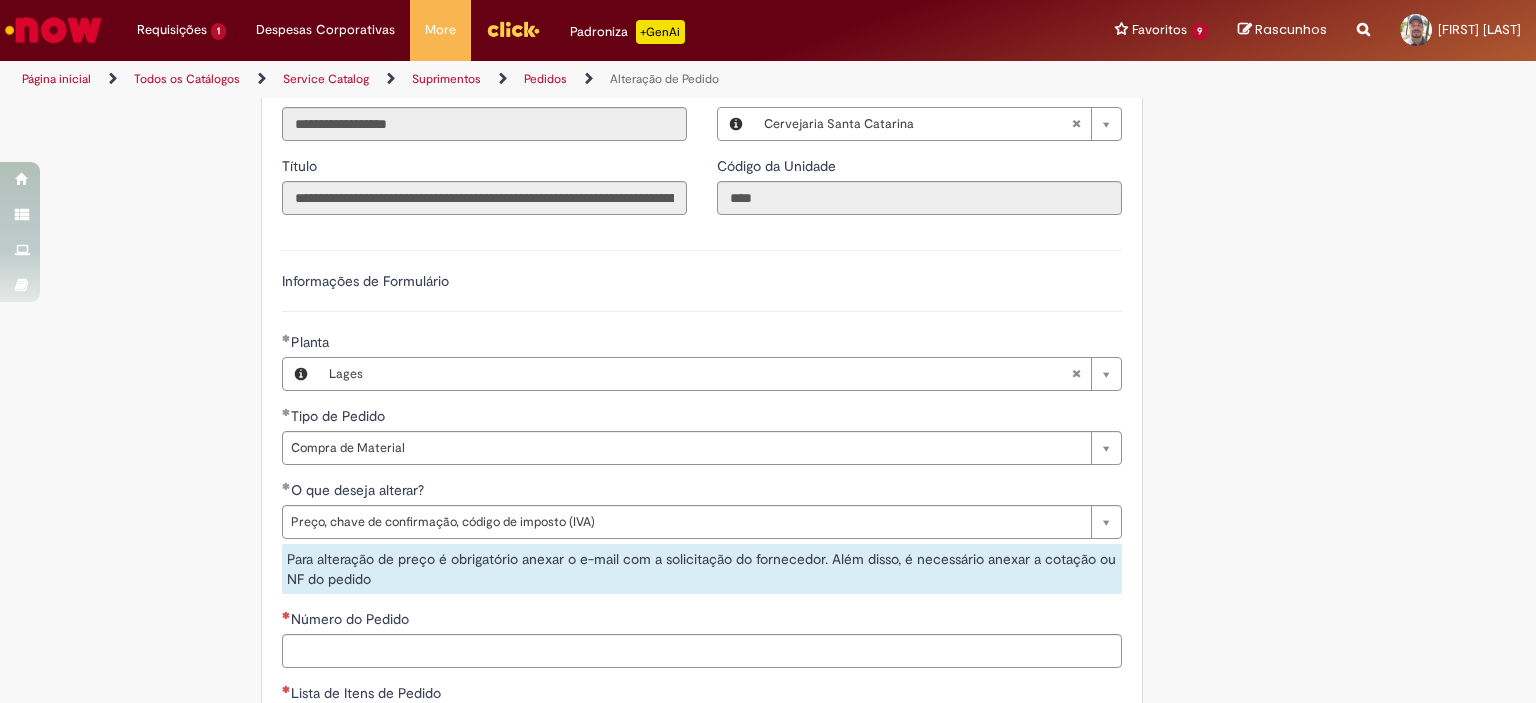 click on "Adicionar a Favoritos
Alteração de Pedido
Solicitar alteração de pedido de material ou serviço
Este chamado é destinado para  alterações no pedido  - preço, quantidade, tipo de frete (CIF/FOB), moeda, chave de confirmação, prazo de pagamento e código de imposto (IVA) – e para alterações de pedido por  DexPara  – conta contábil, centro, centro de custo, PEP, ordem, CNPJ de fornecedor, ou compra de material e serviço.
INFORMAÇÕES IMPORTANTES PARA ALTERAÇÃO DE PREÇO:
Pedidos de contrato:  A solicitação será confrontada com o valor acordado  em contrato  e só será modificado caso seja identificado algum  erro  na negociação ou no cálculo do preço.
É obrigatório anexar o e-mail com a solicitação do fornecedor!
O prazo para atendimento da NIMBI e NOW é o mesmo (3 dias úteis):  Favor orientar o fornecedor a marcar pendência na" at bounding box center [768, 344] 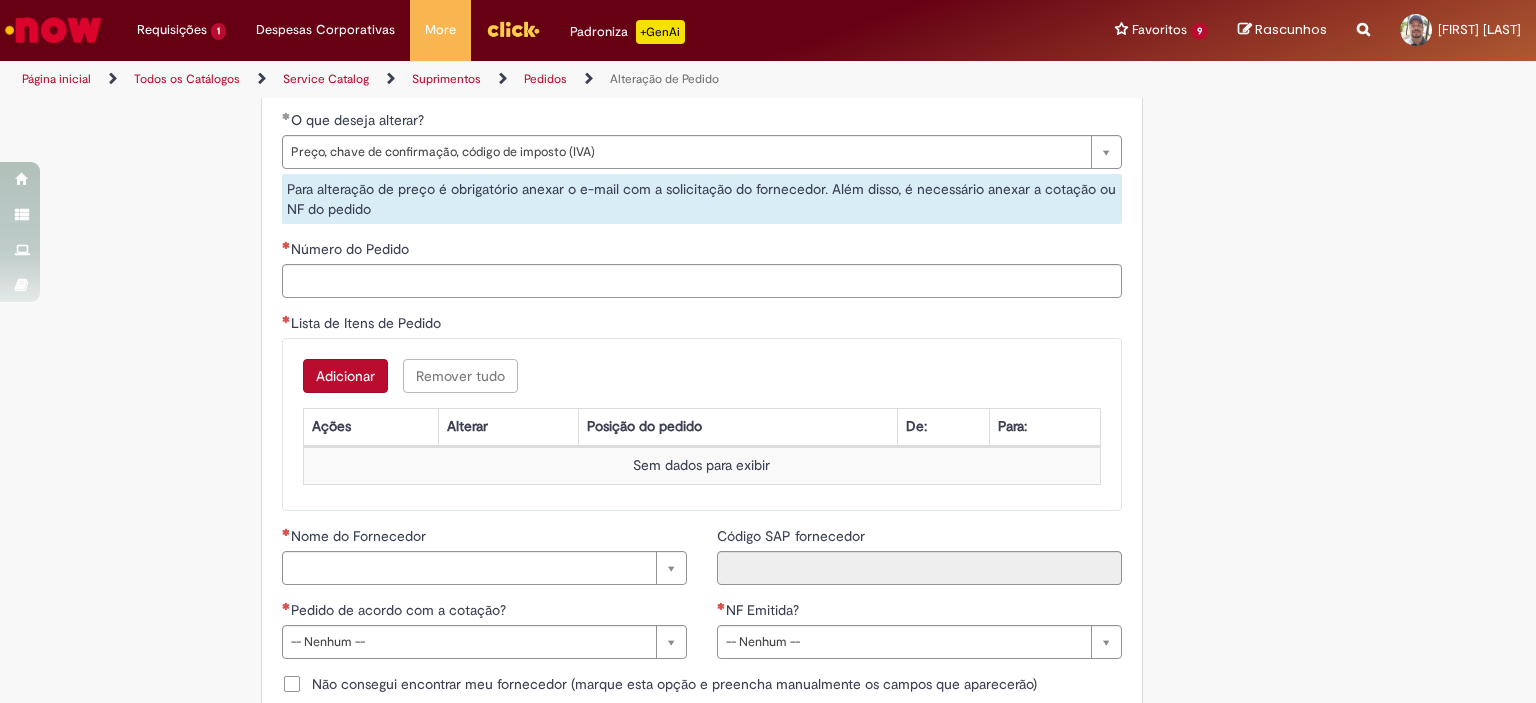 scroll, scrollTop: 1414, scrollLeft: 0, axis: vertical 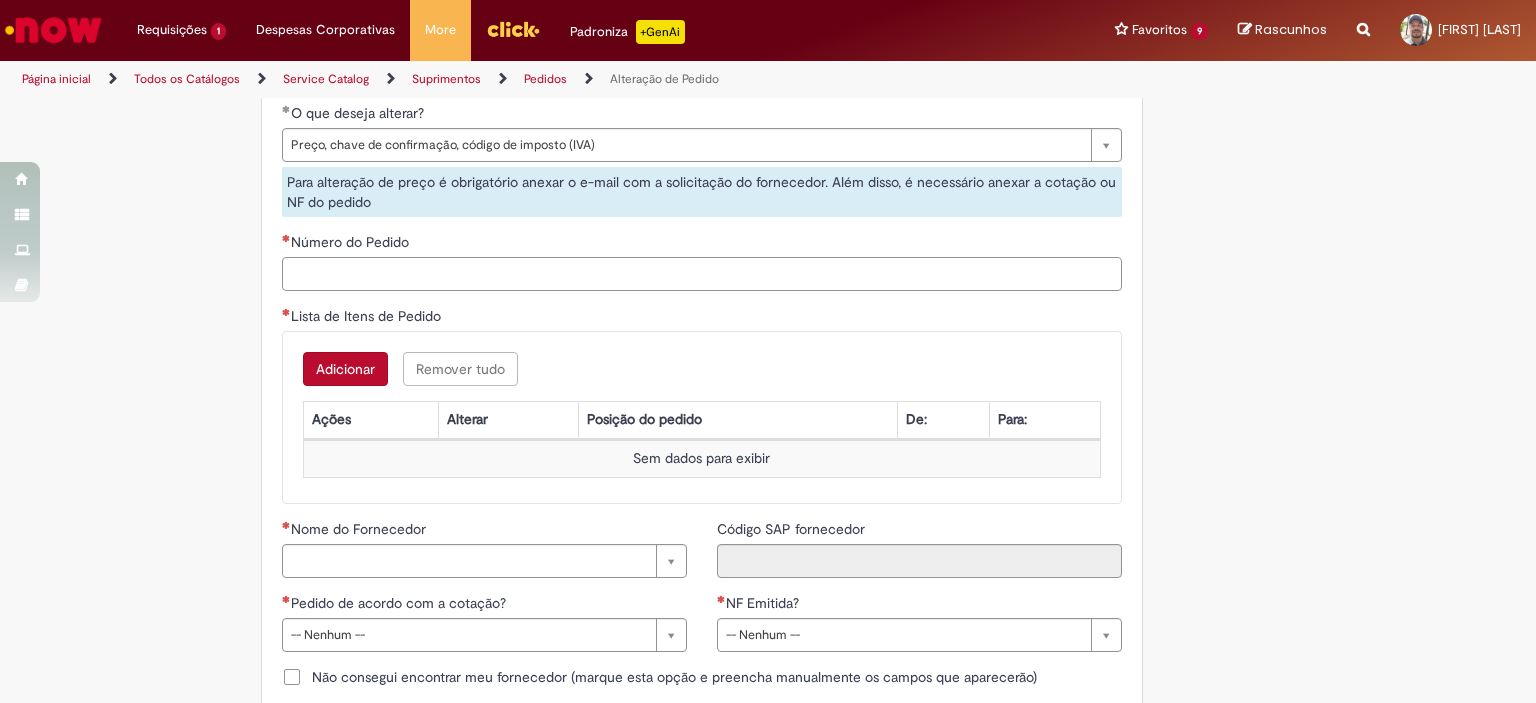 click on "Número do Pedido" at bounding box center (702, 274) 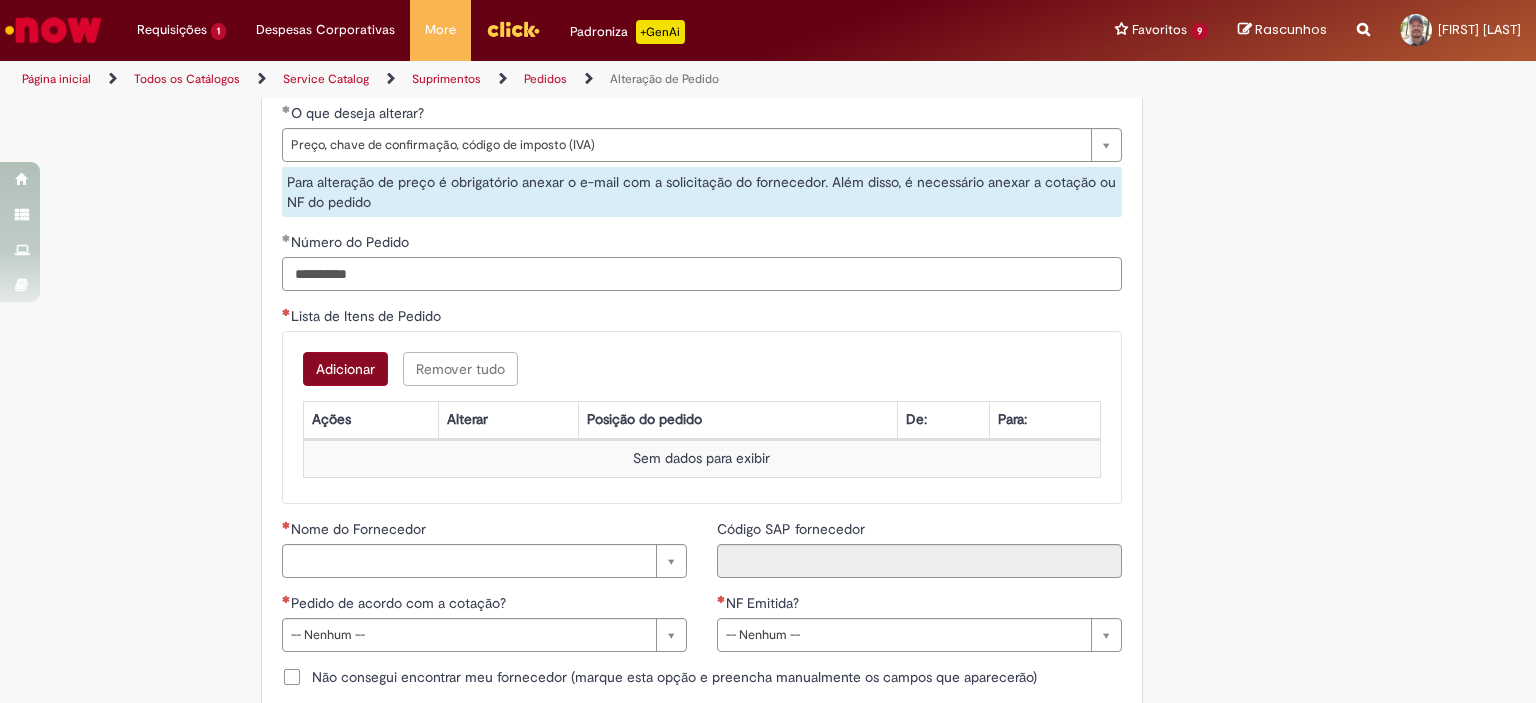 type on "**********" 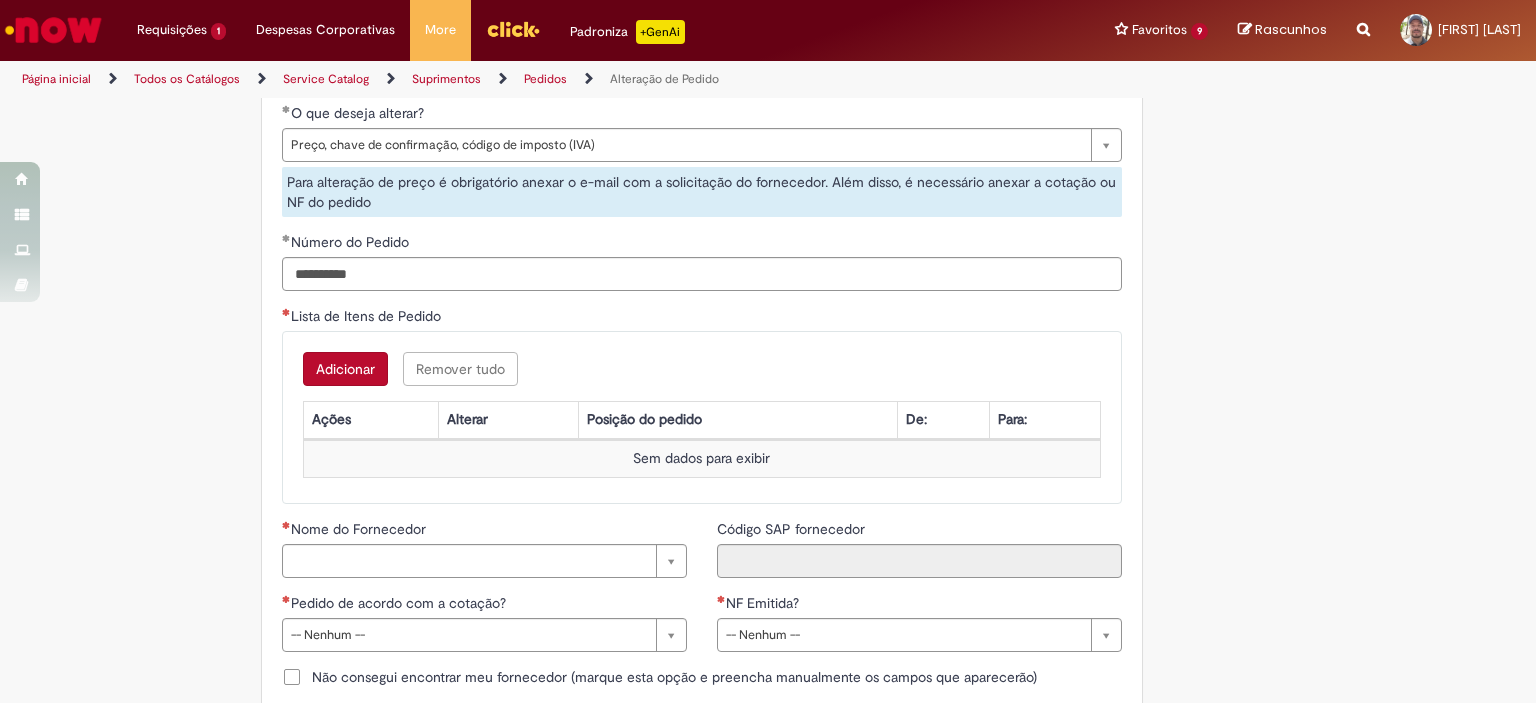 click on "Adicionar" at bounding box center (345, 369) 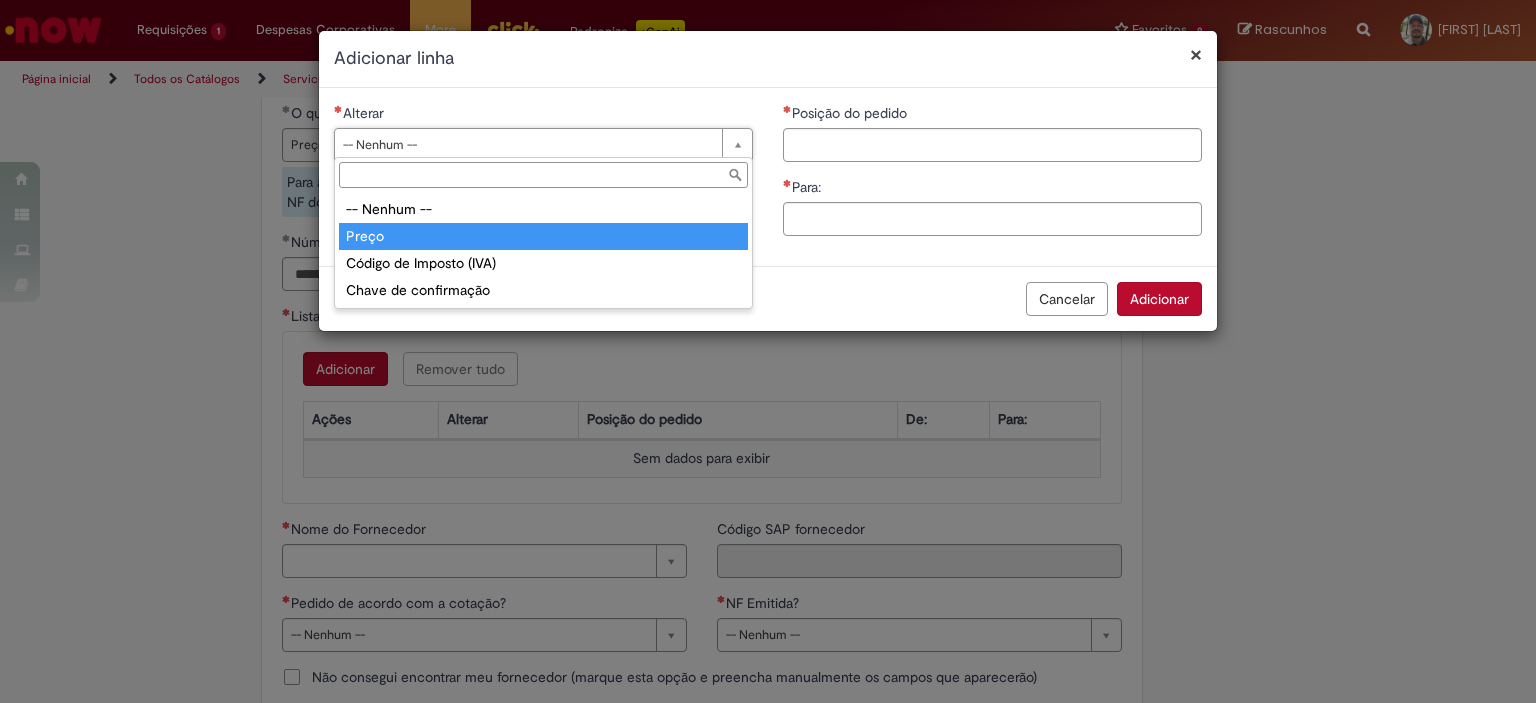 type on "*****" 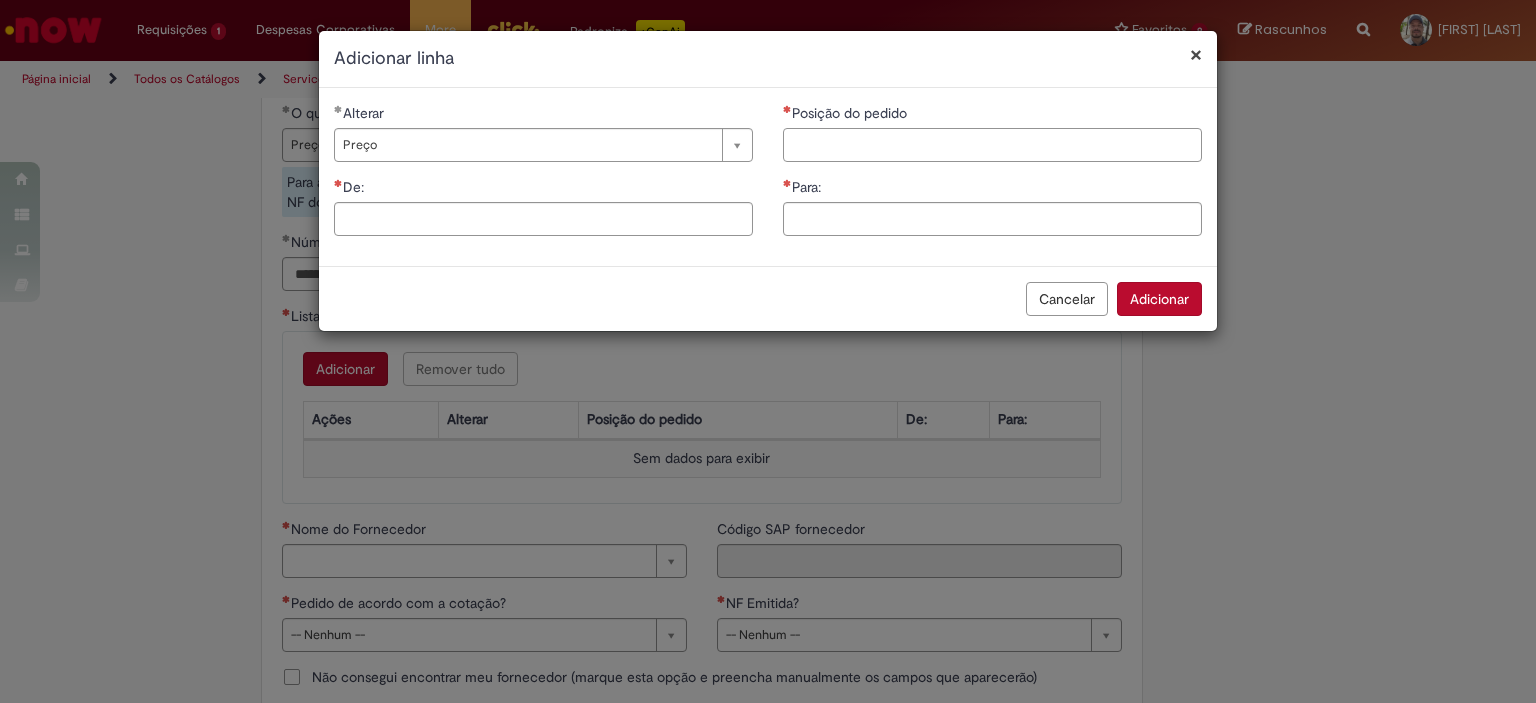 click on "Posição do pedido" at bounding box center (992, 145) 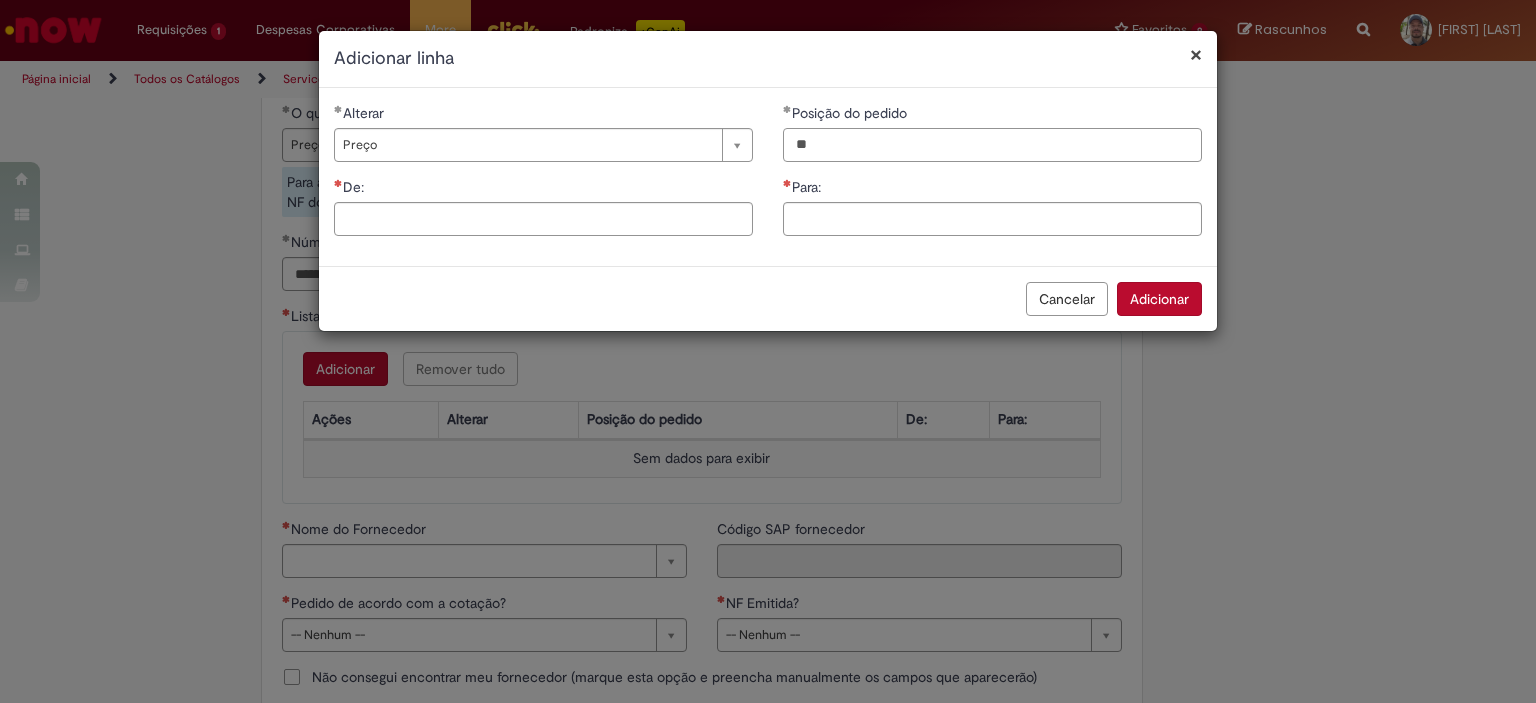 type on "**" 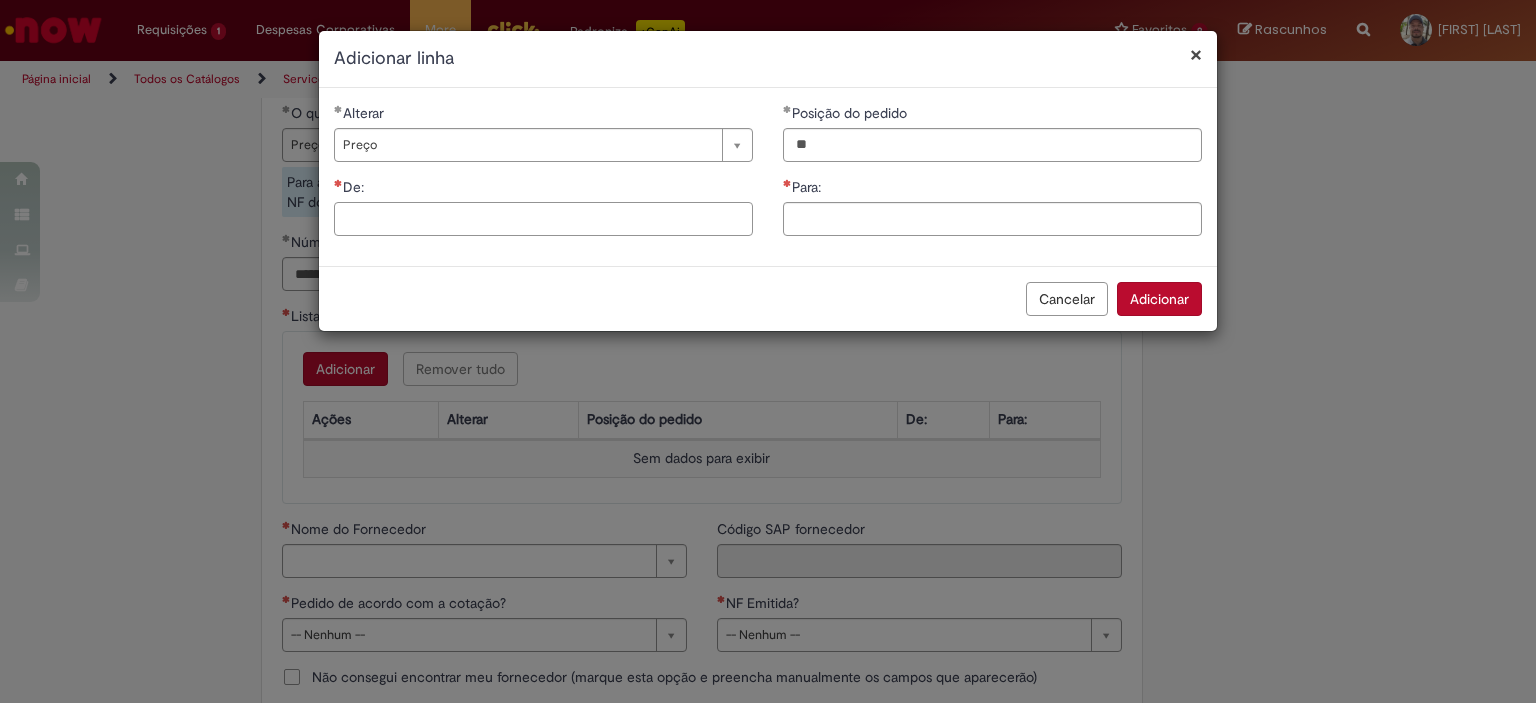 click on "De:" at bounding box center [543, 219] 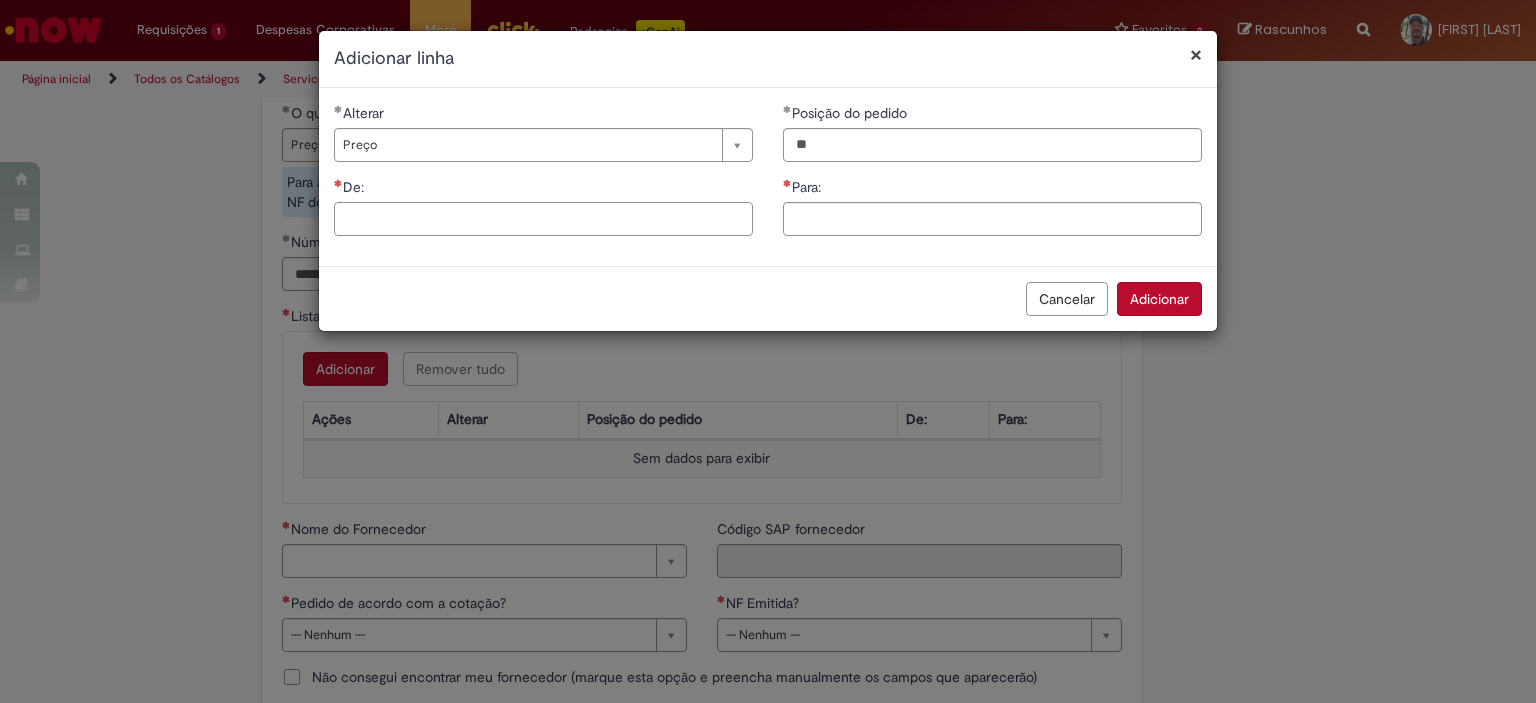 paste on "********" 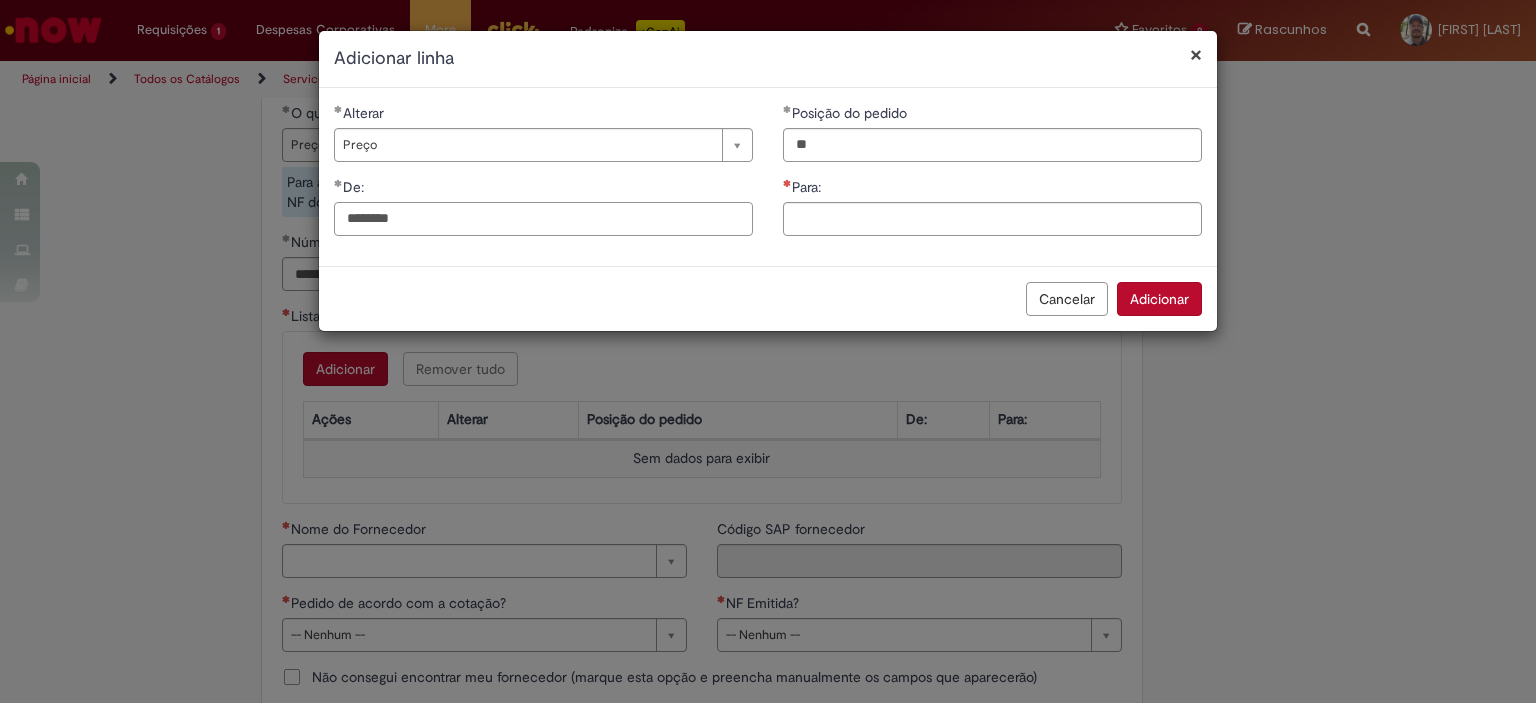 type on "********" 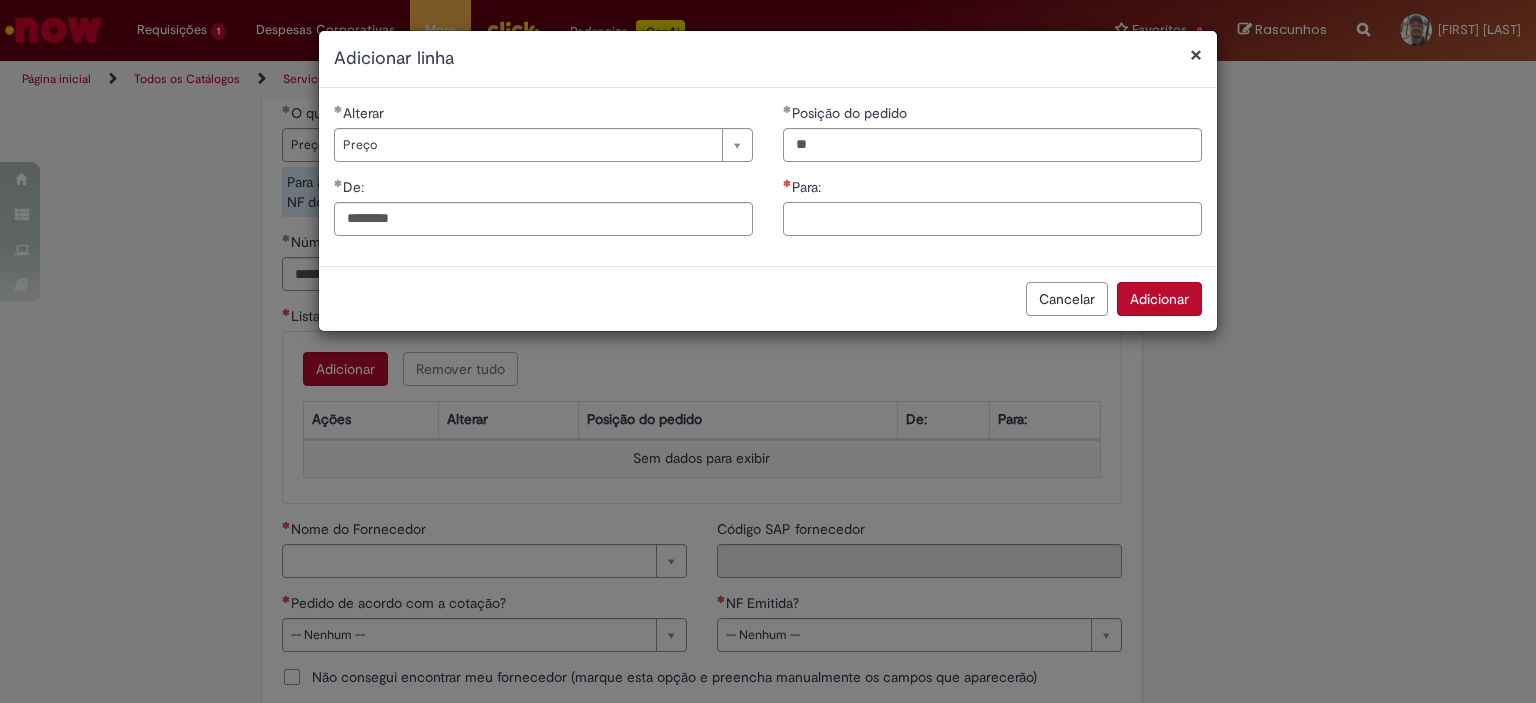 click on "Para:" at bounding box center (992, 219) 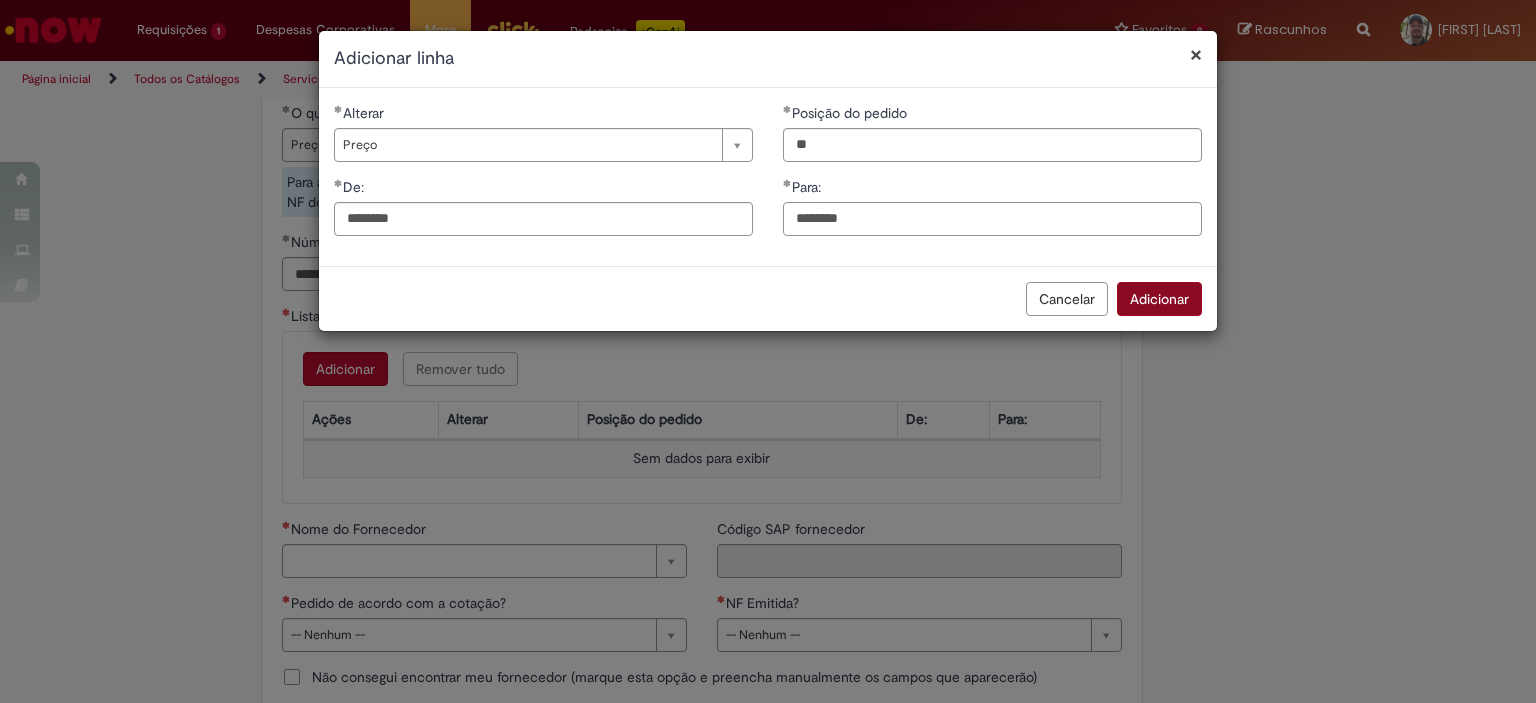 type on "********" 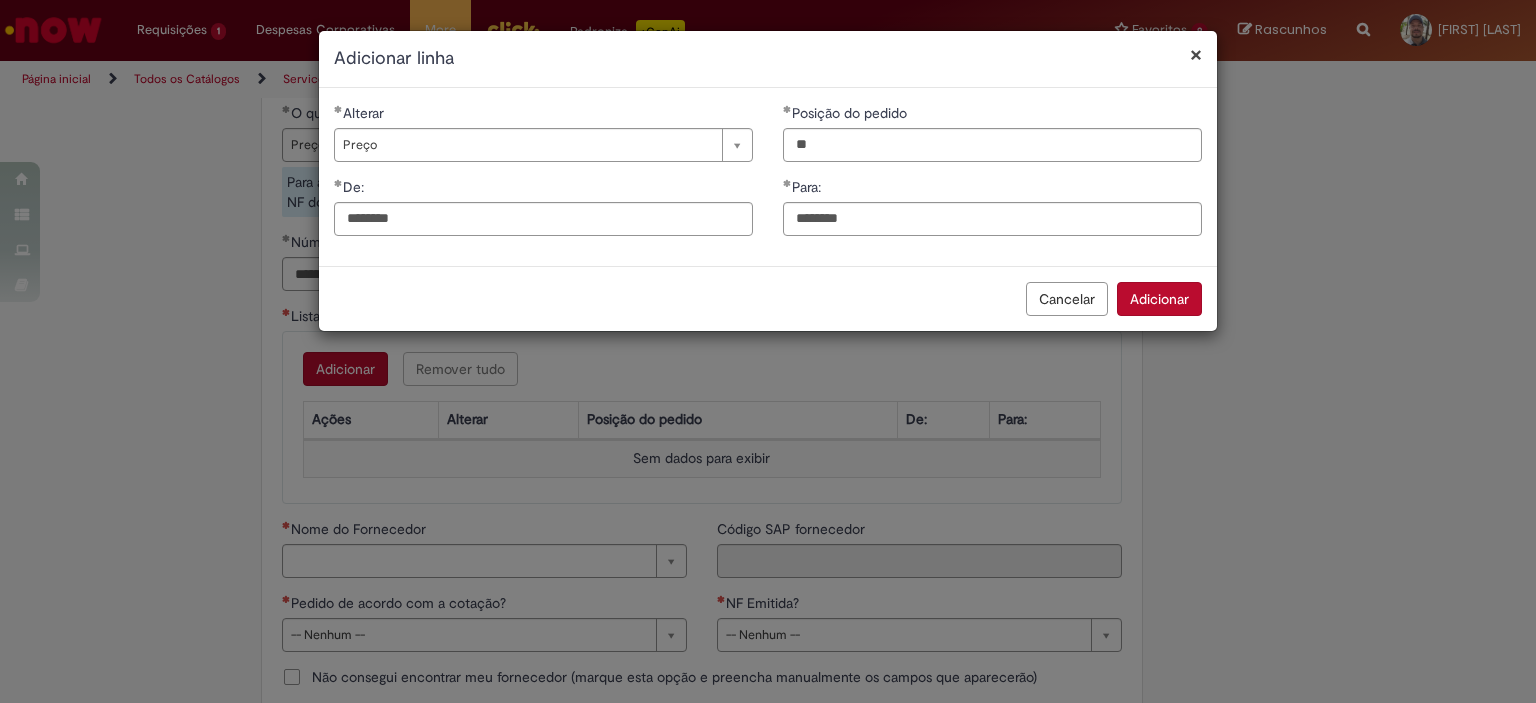 click on "Adicionar" at bounding box center [1159, 299] 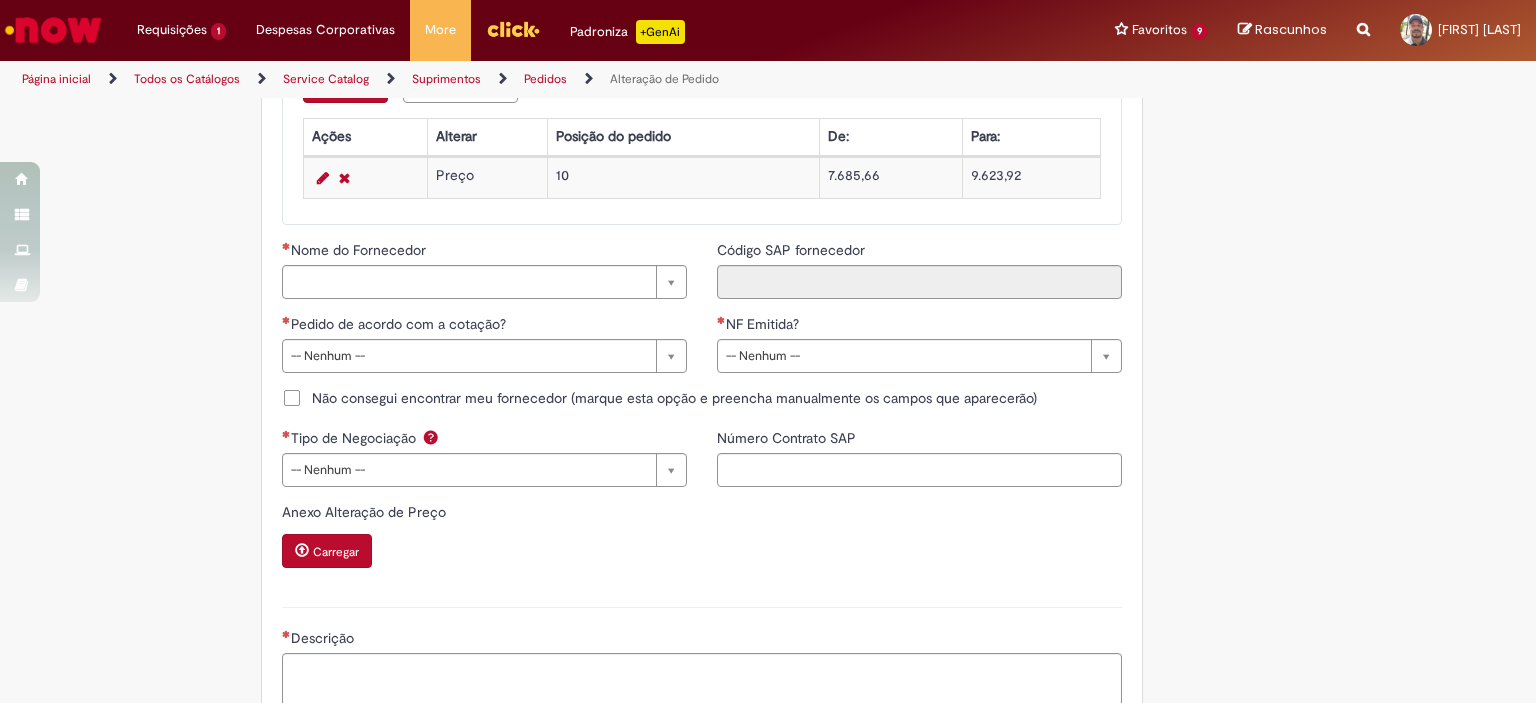 scroll, scrollTop: 1727, scrollLeft: 0, axis: vertical 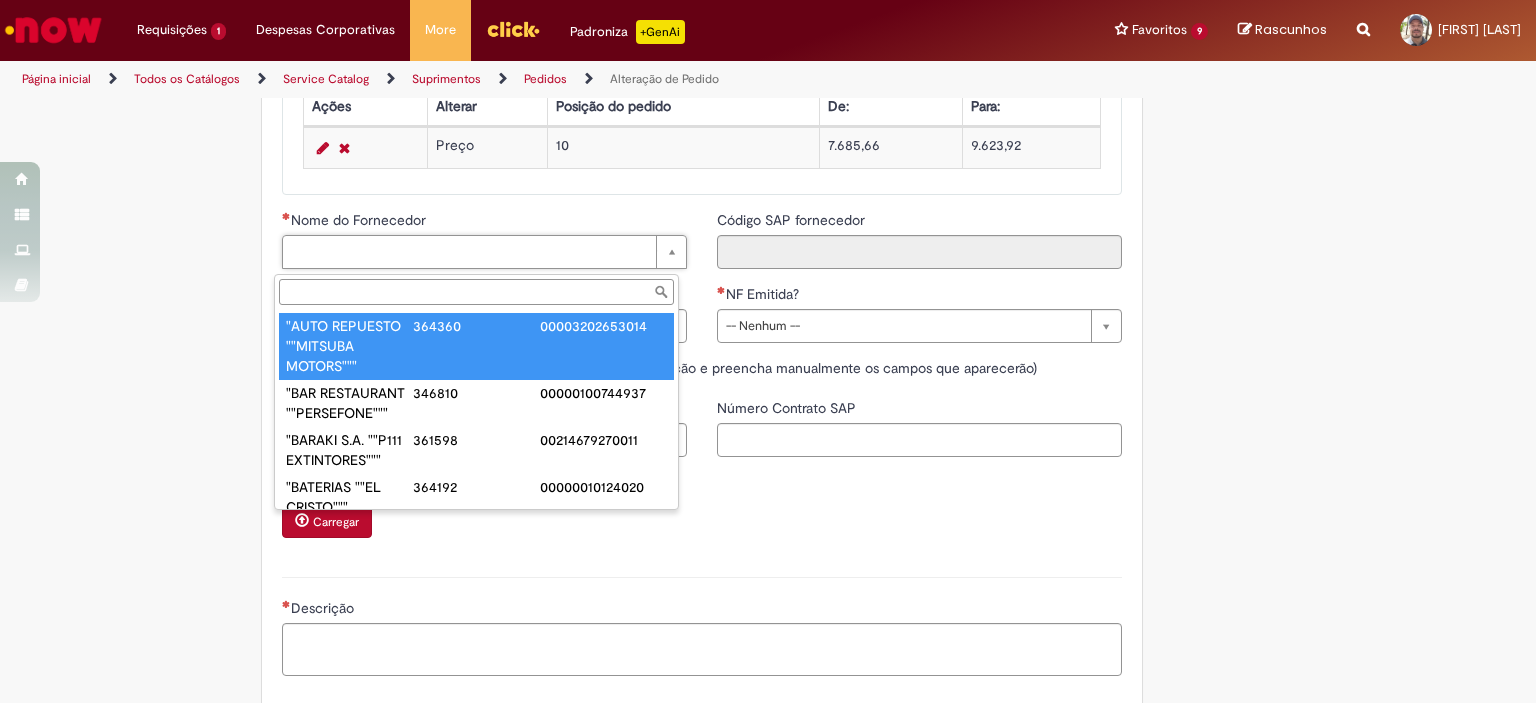 paste on "******" 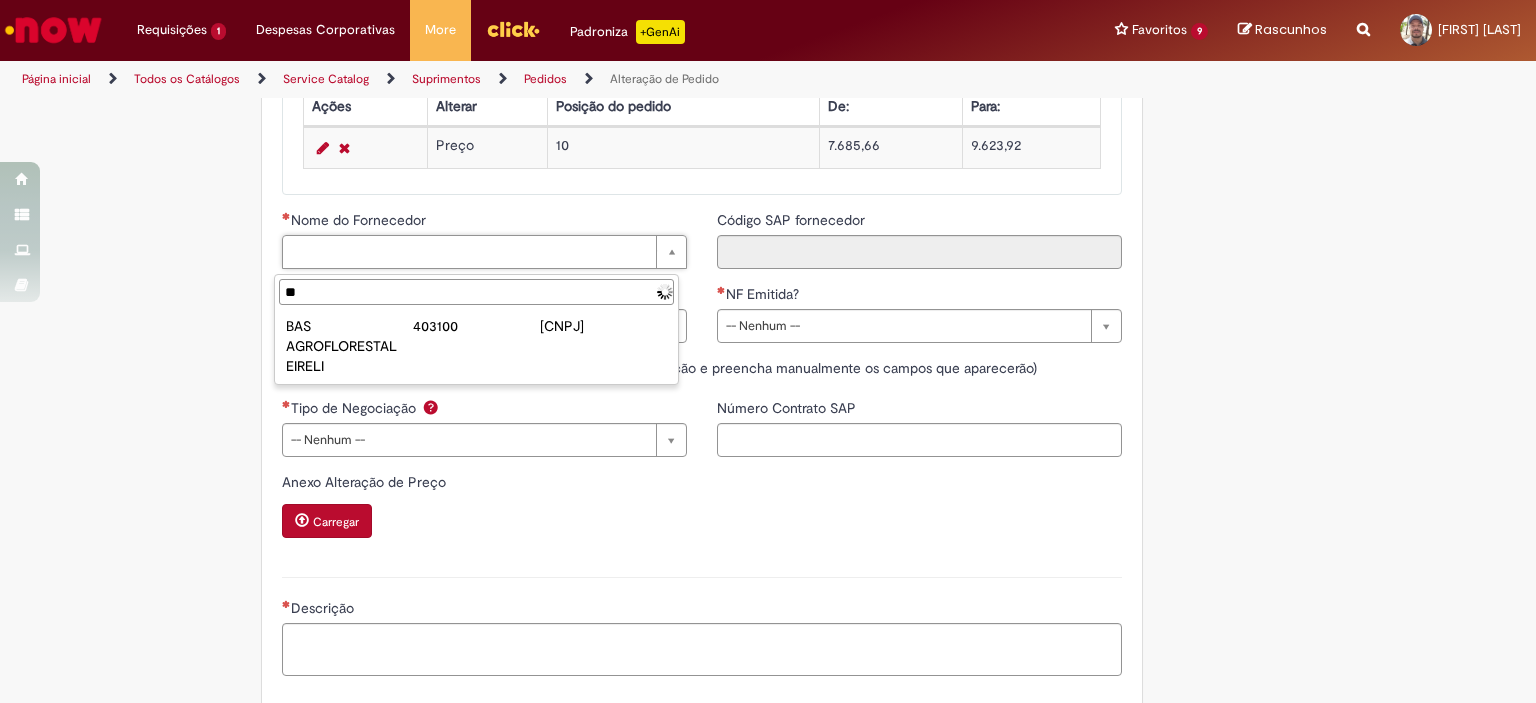 type on "*" 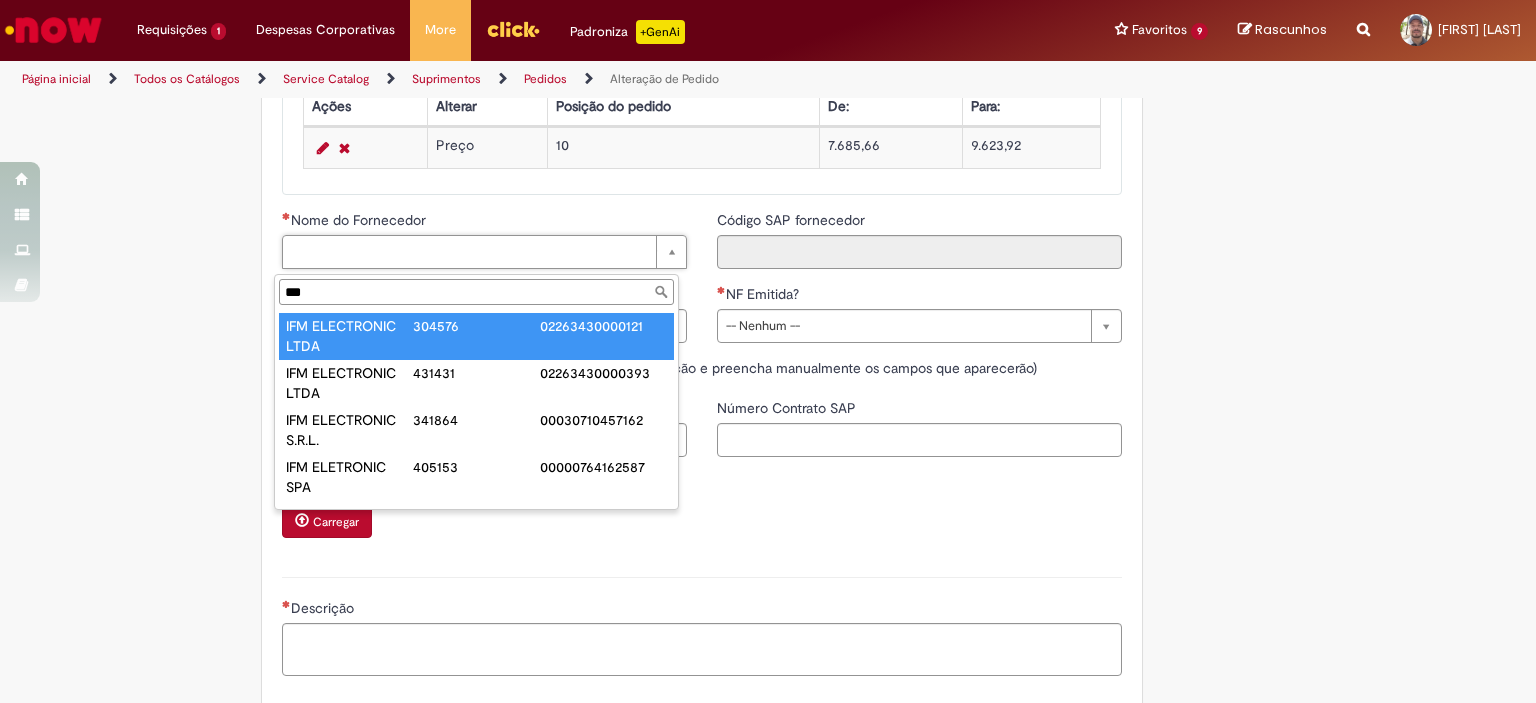 type on "***" 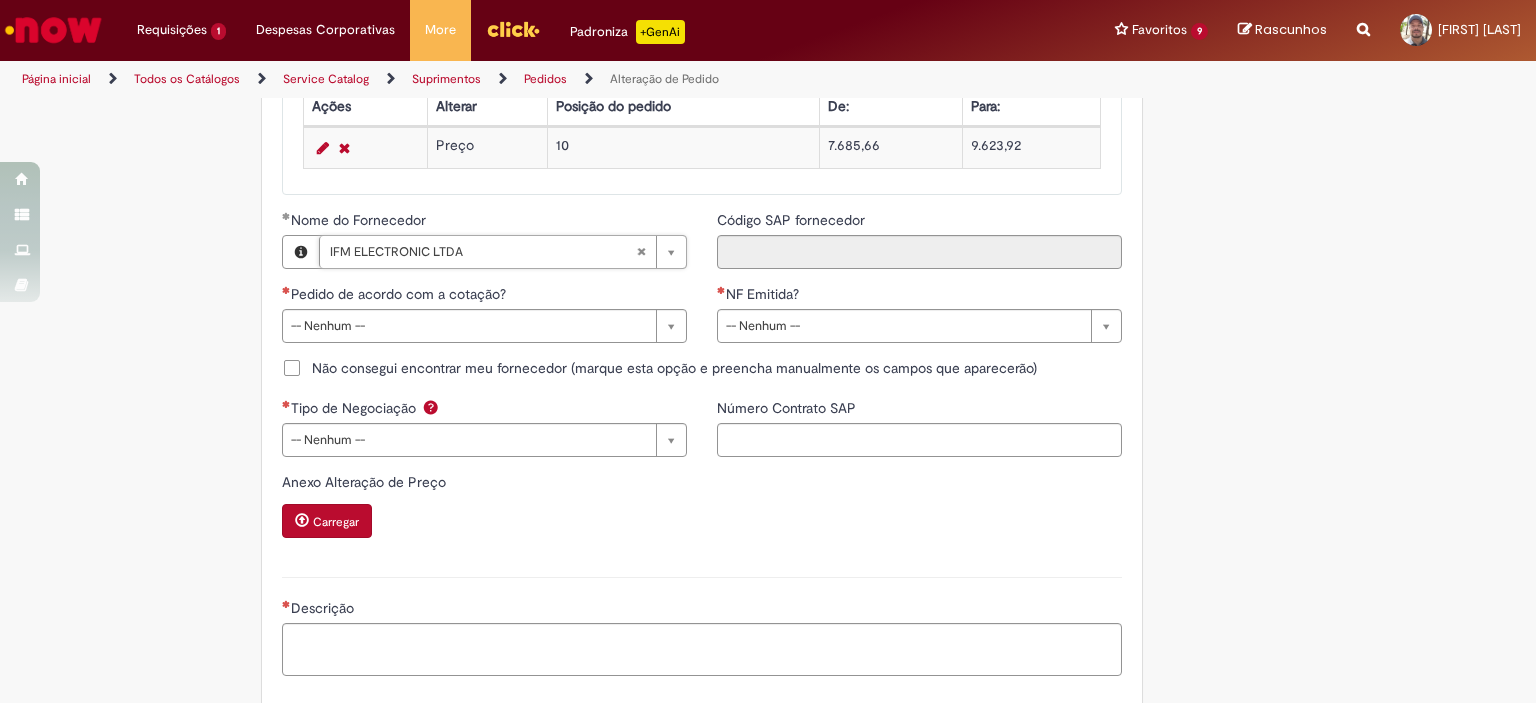 type on "******" 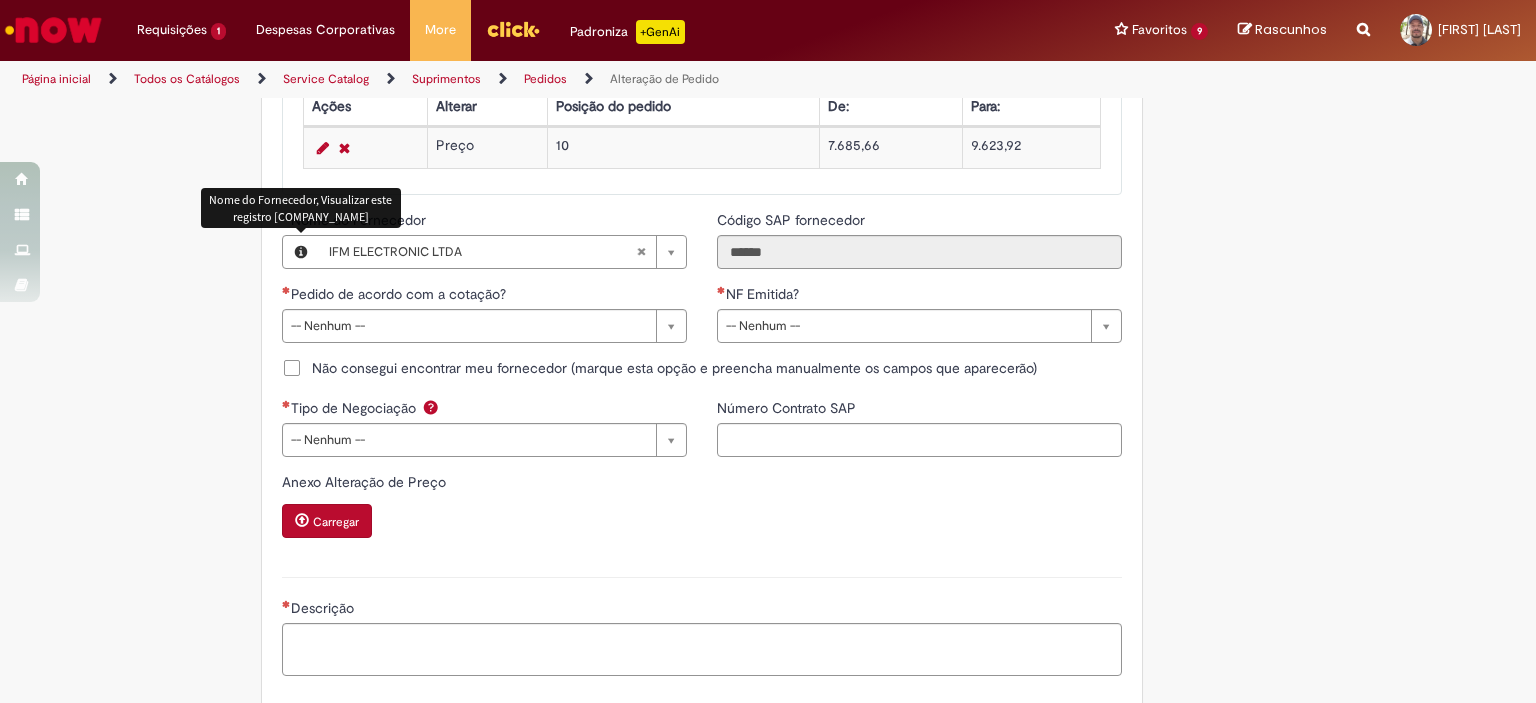 click at bounding box center [301, 252] 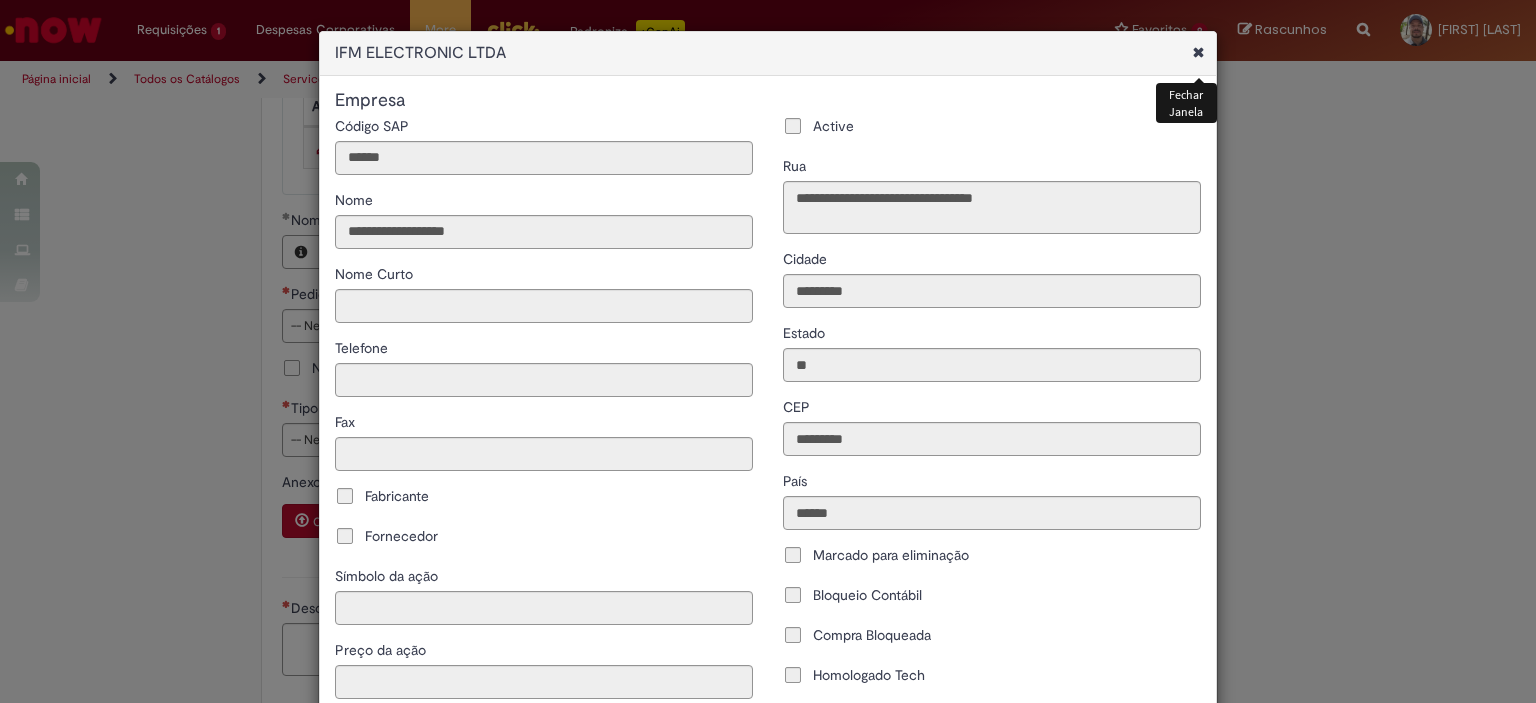 click at bounding box center [1198, 52] 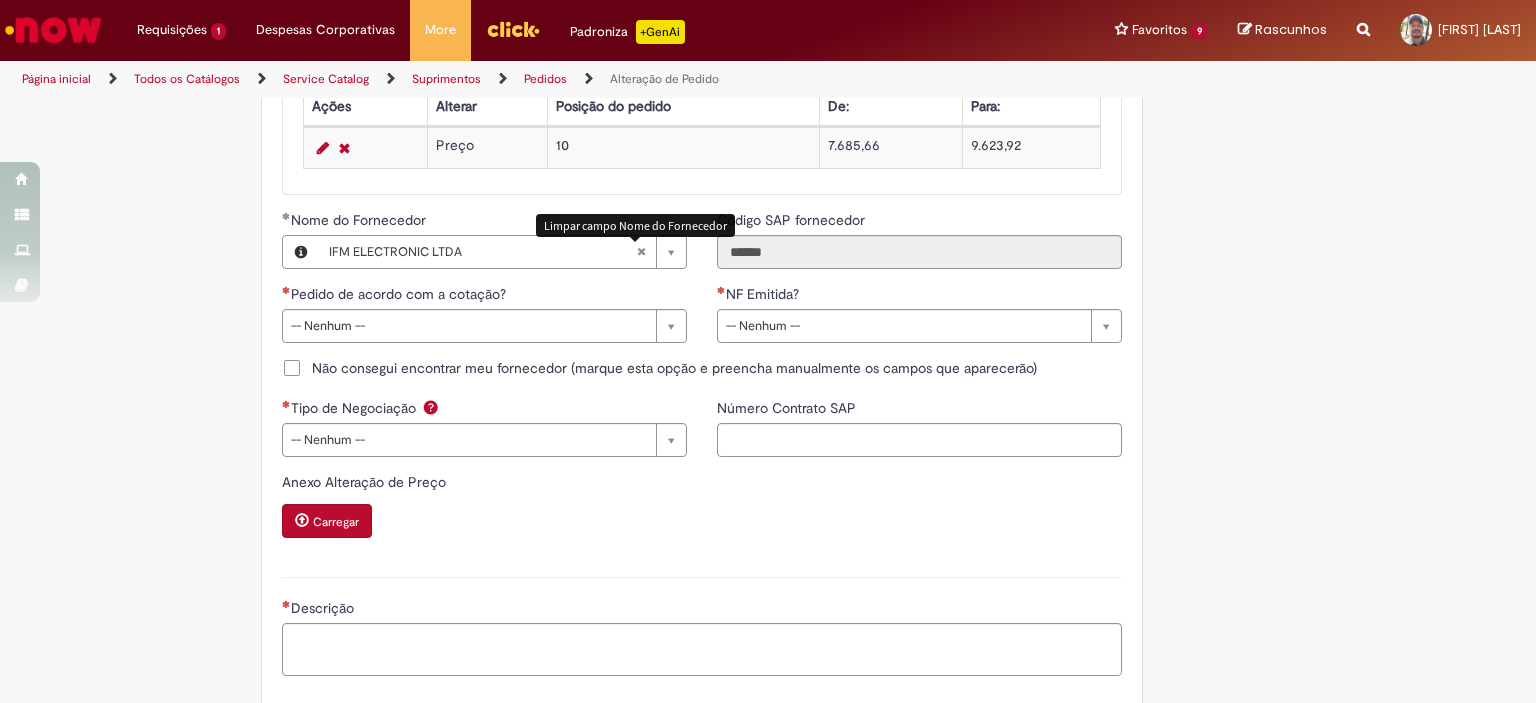 click at bounding box center [641, 252] 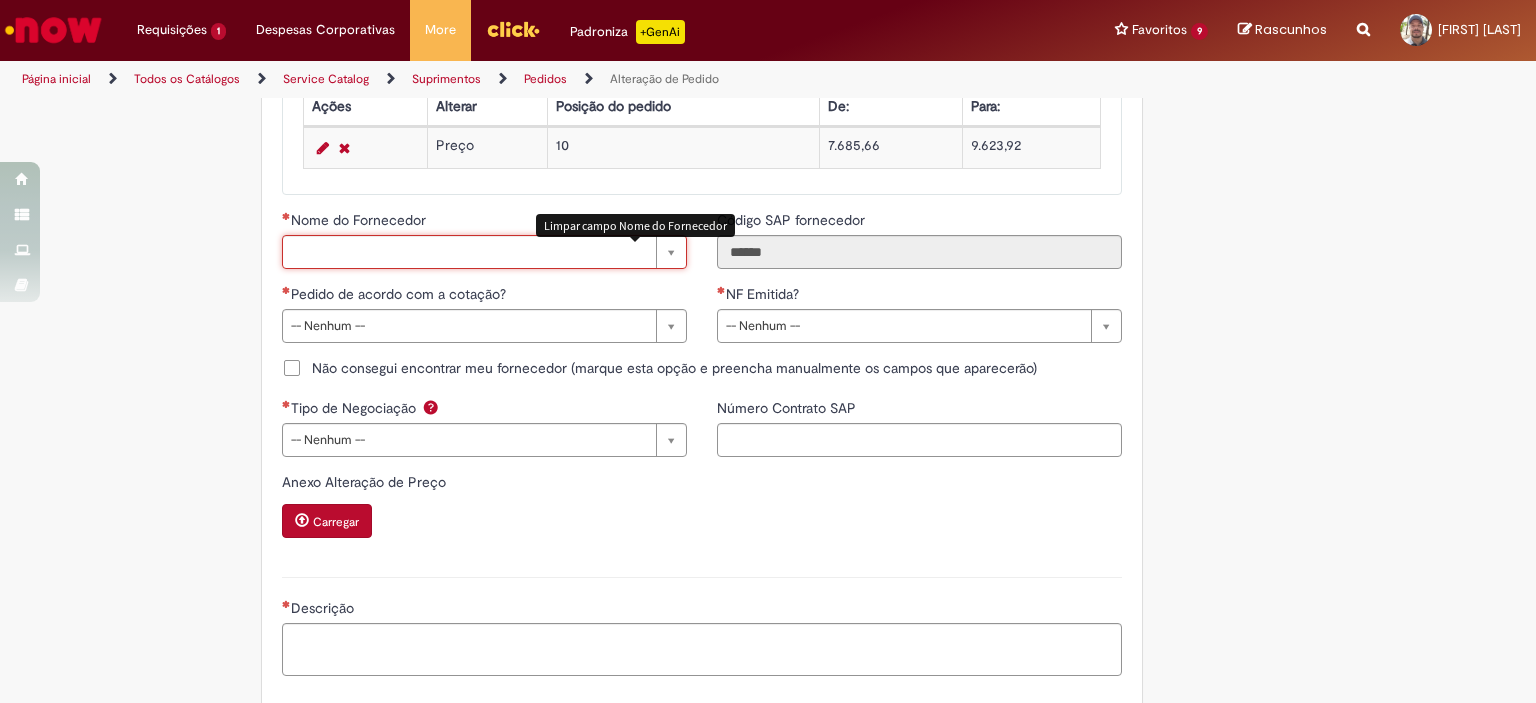scroll, scrollTop: 0, scrollLeft: 0, axis: both 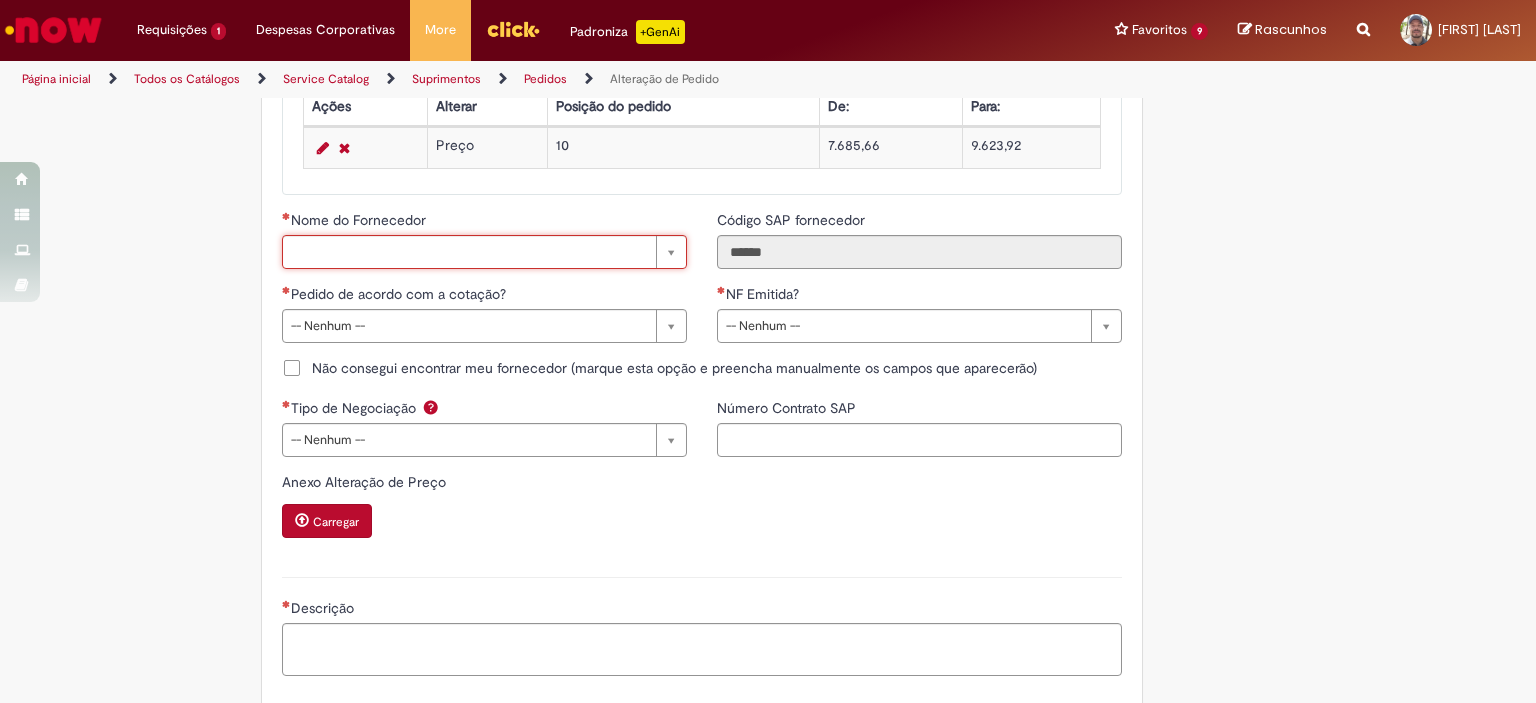 type on "*" 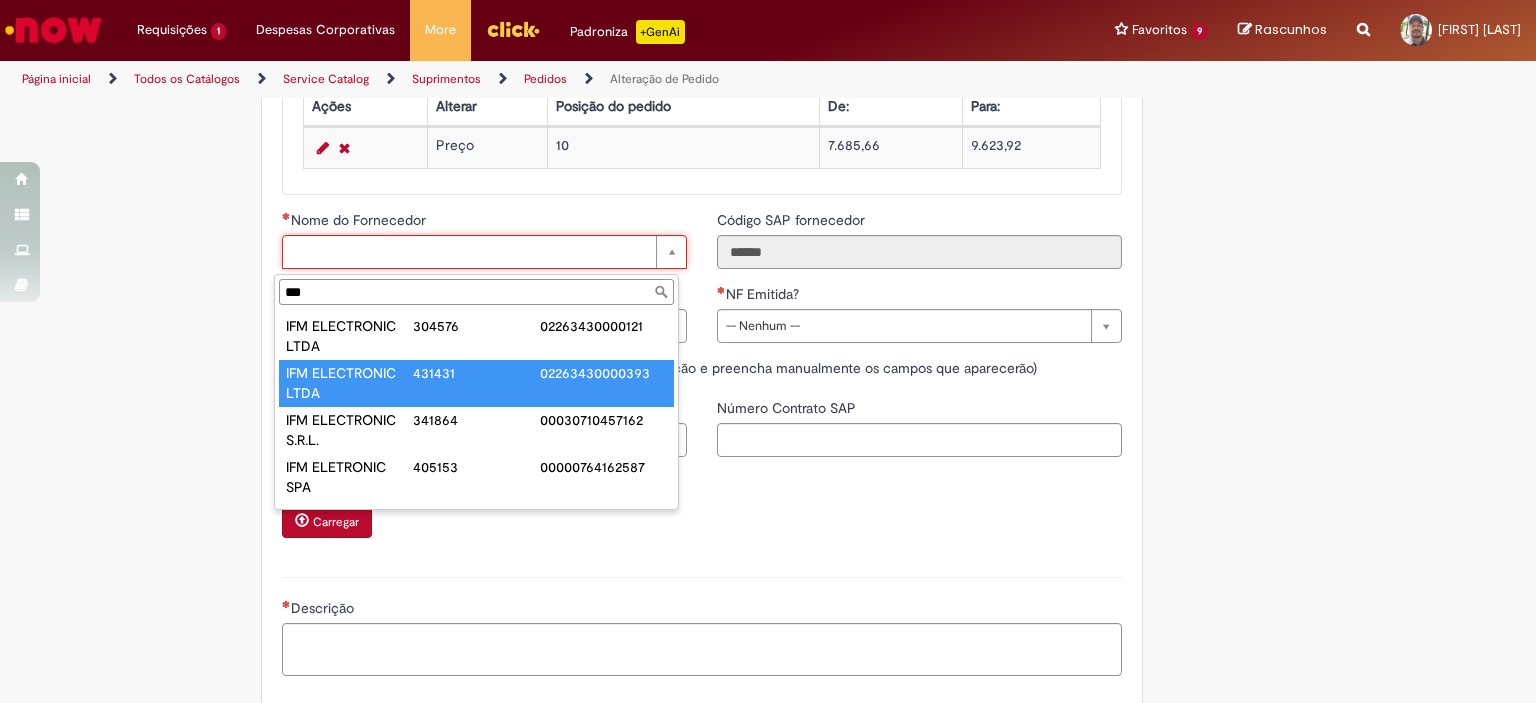 type on "***" 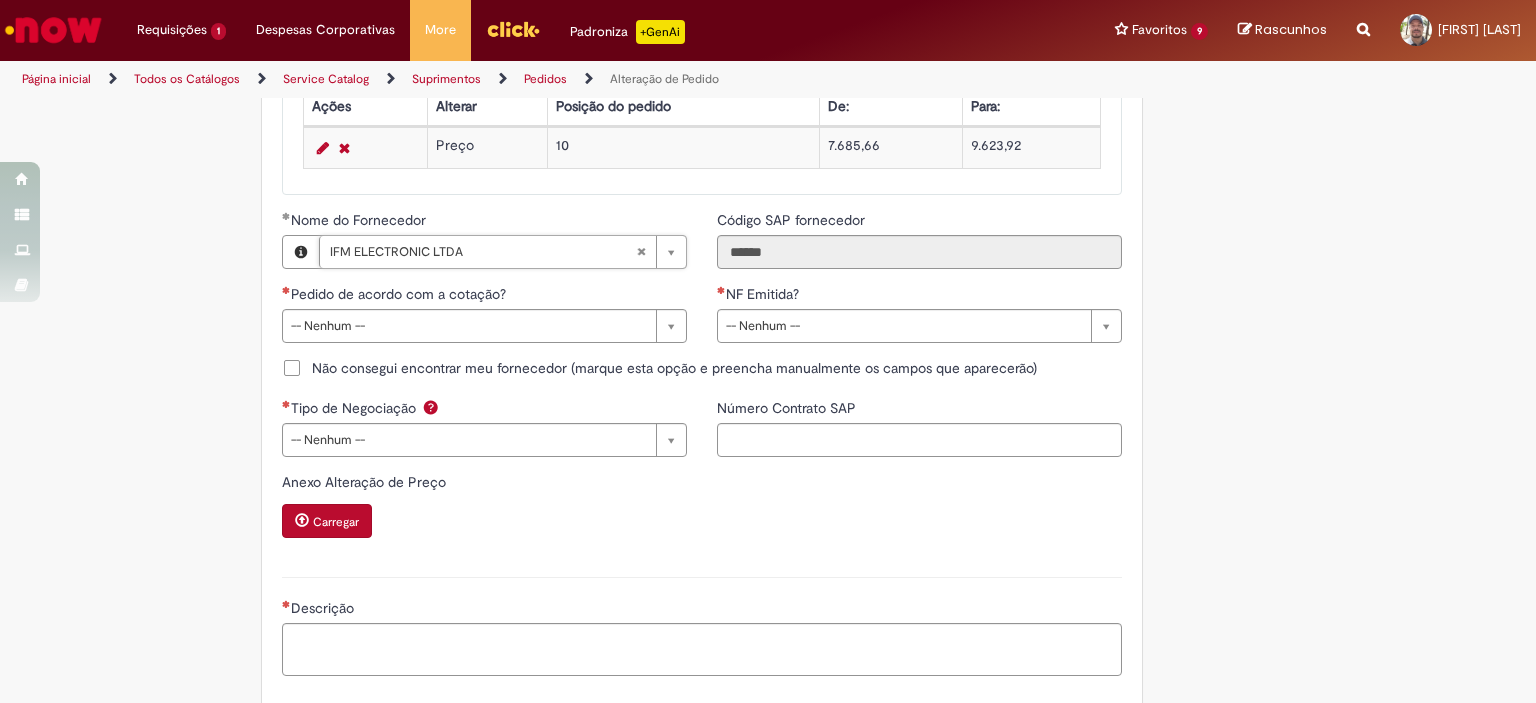 type on "******" 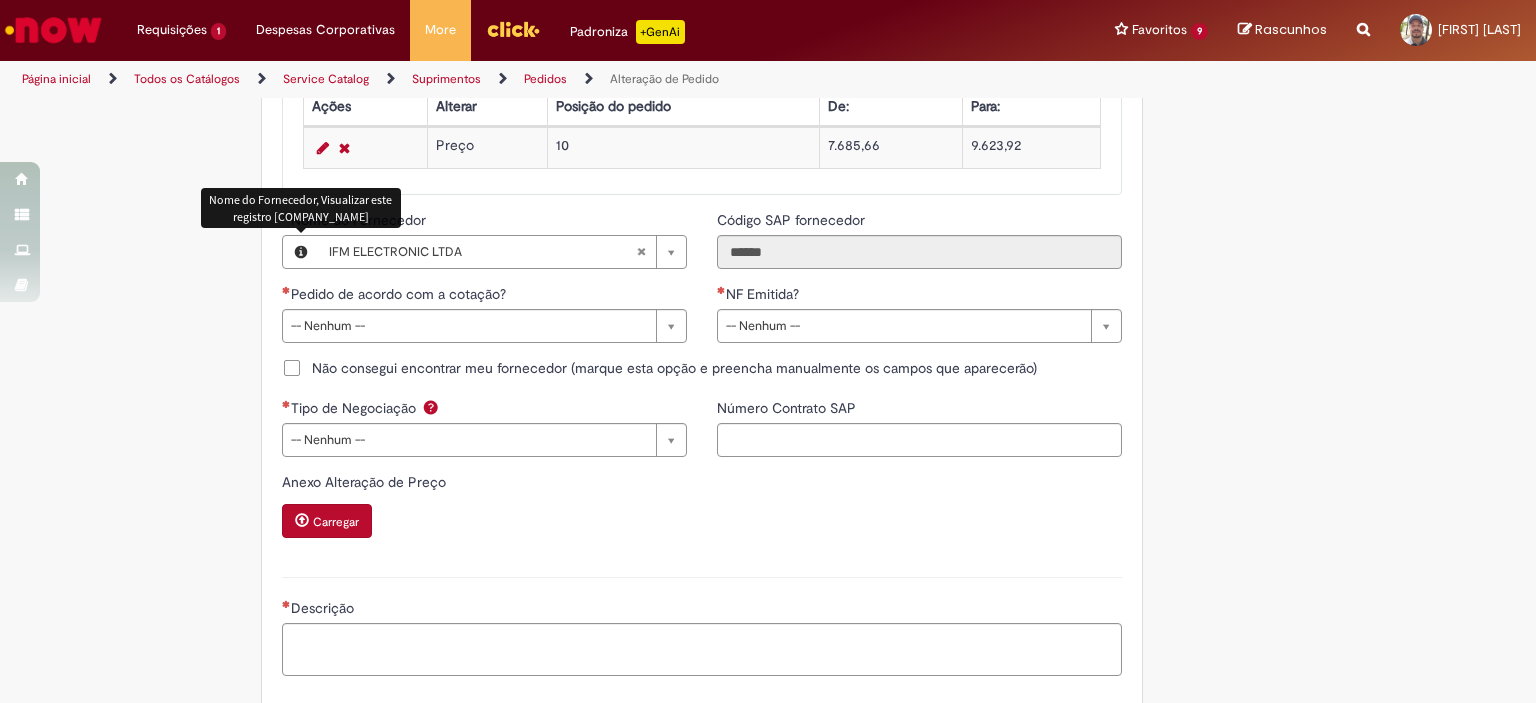 click at bounding box center (301, 252) 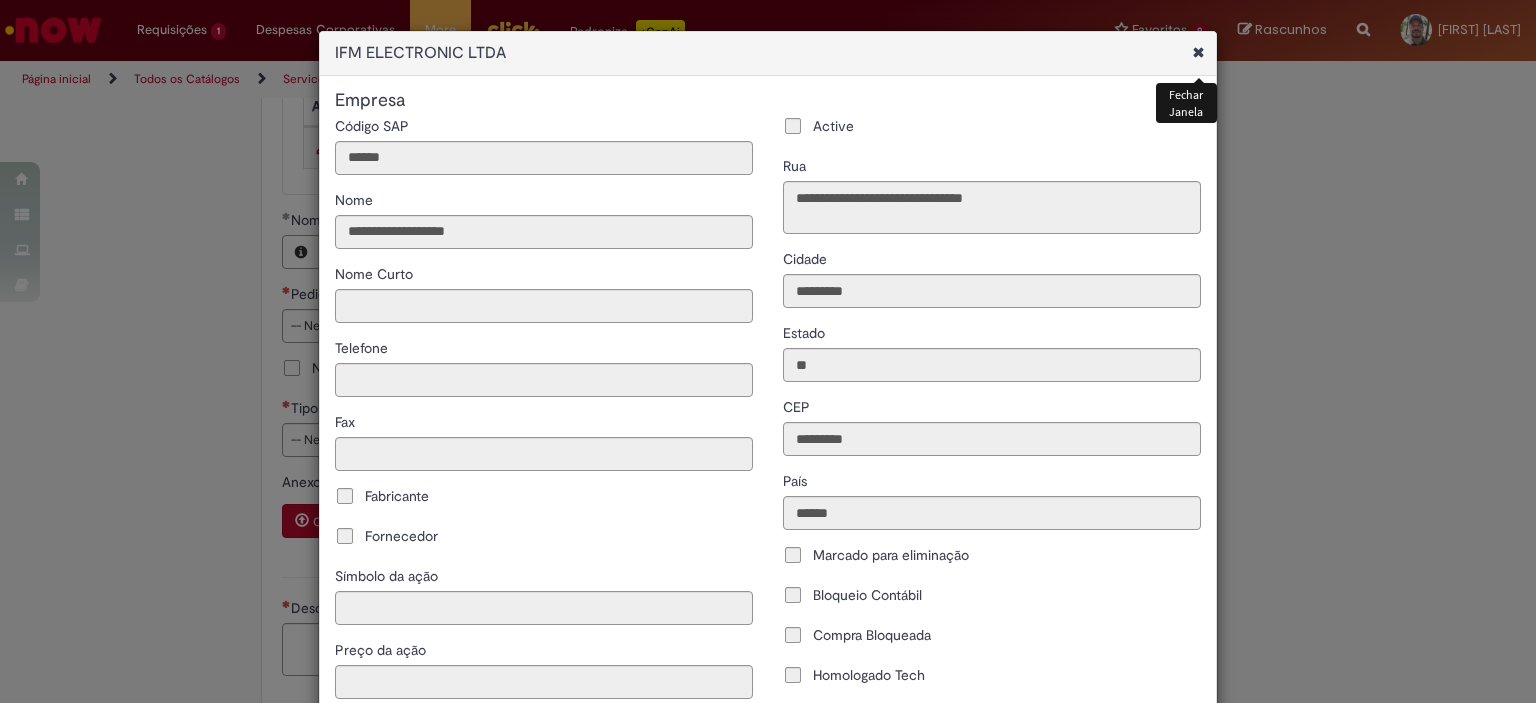 click at bounding box center (1198, 52) 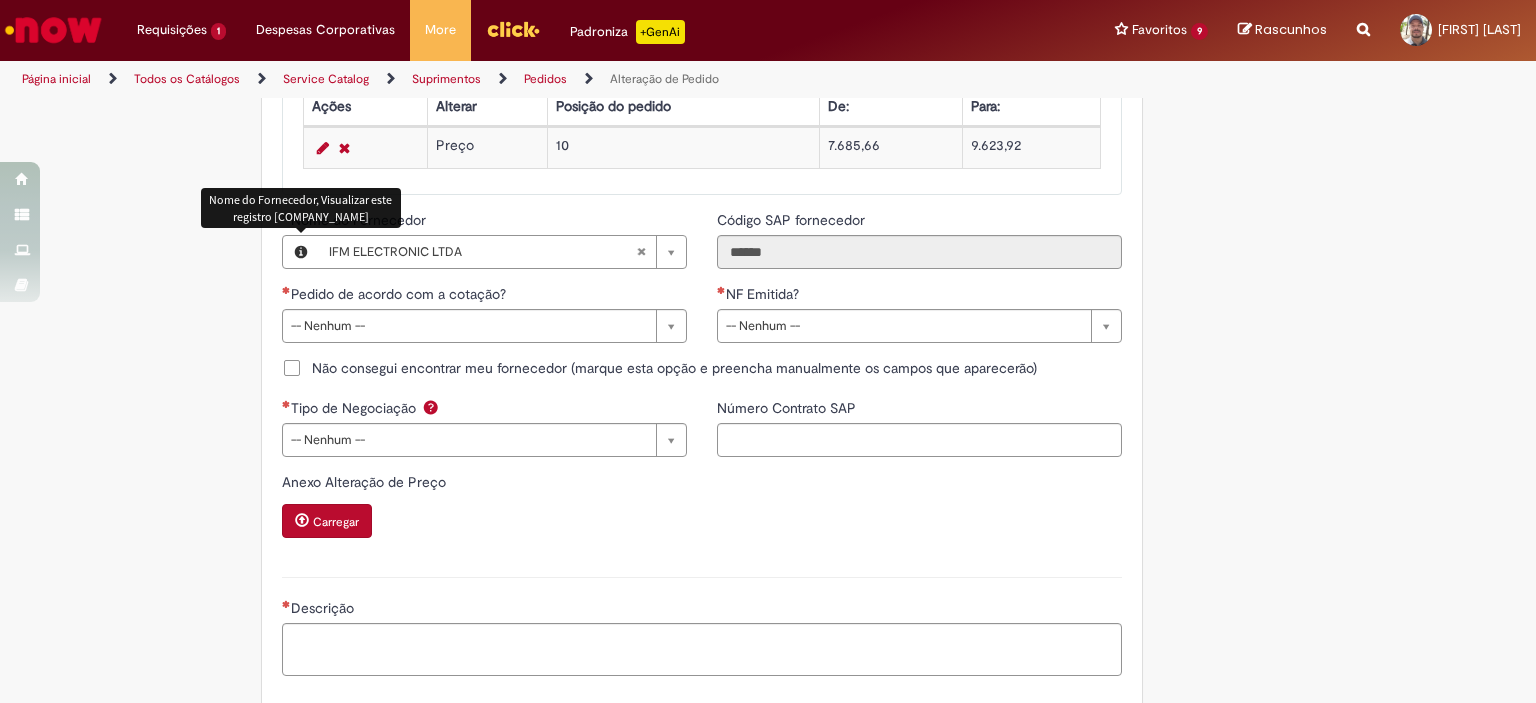 click at bounding box center [301, 252] 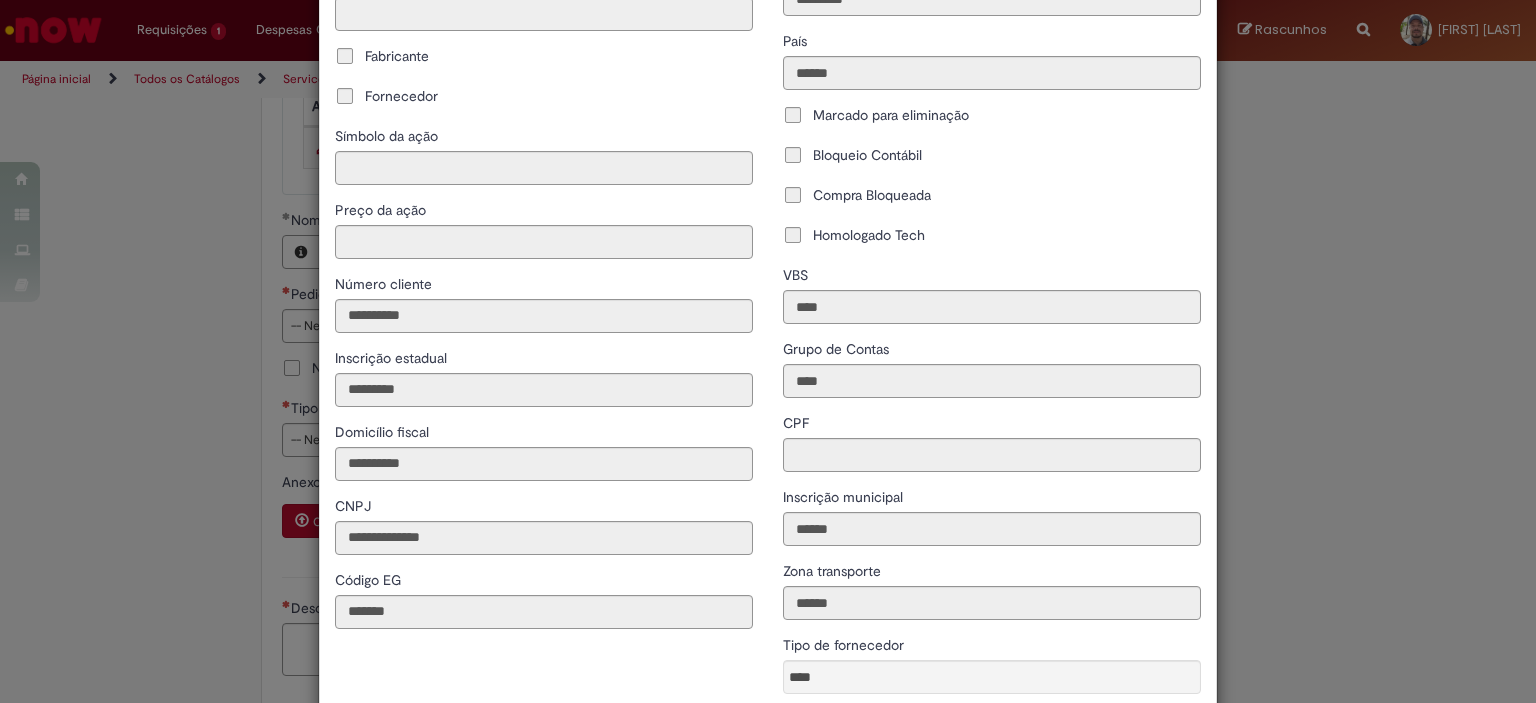 scroll, scrollTop: 444, scrollLeft: 0, axis: vertical 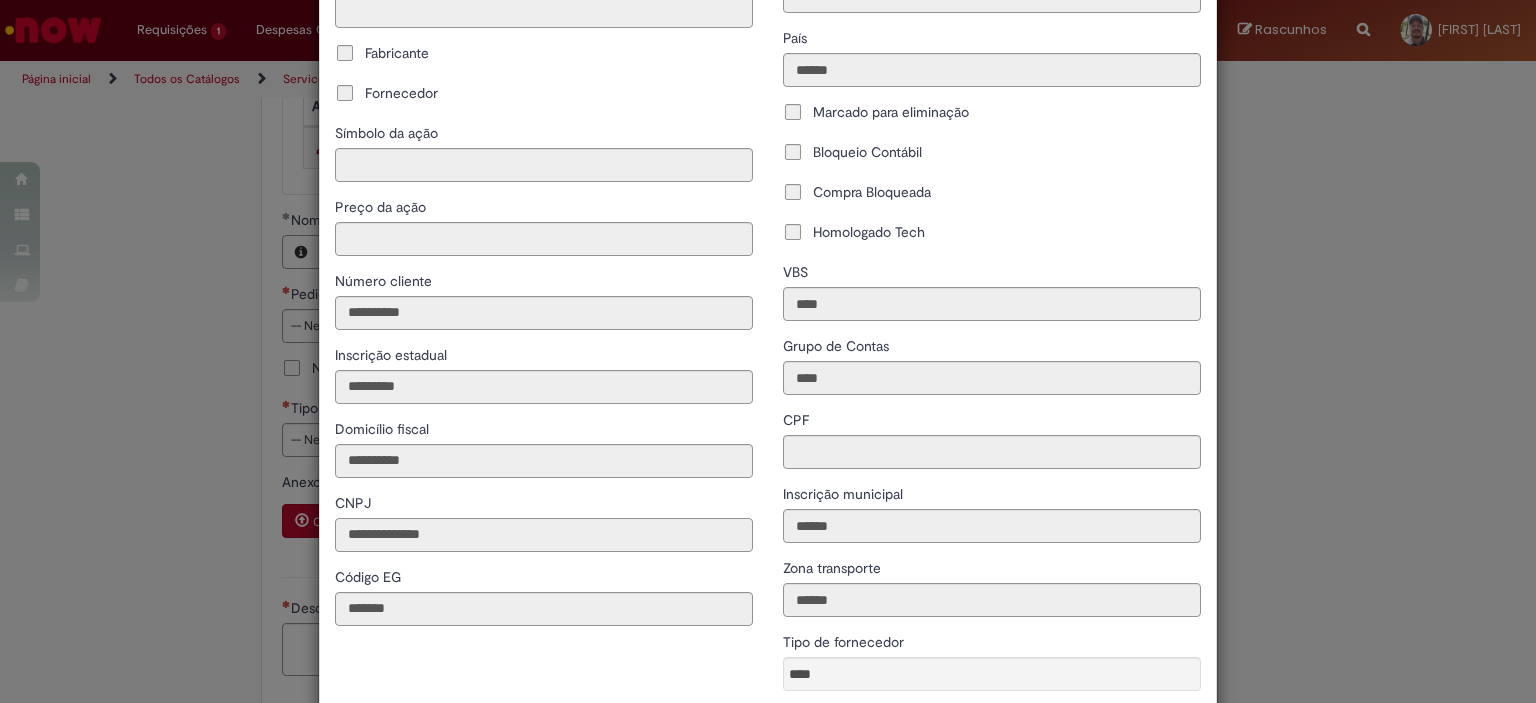 click on "CNPJ" at bounding box center [544, 535] 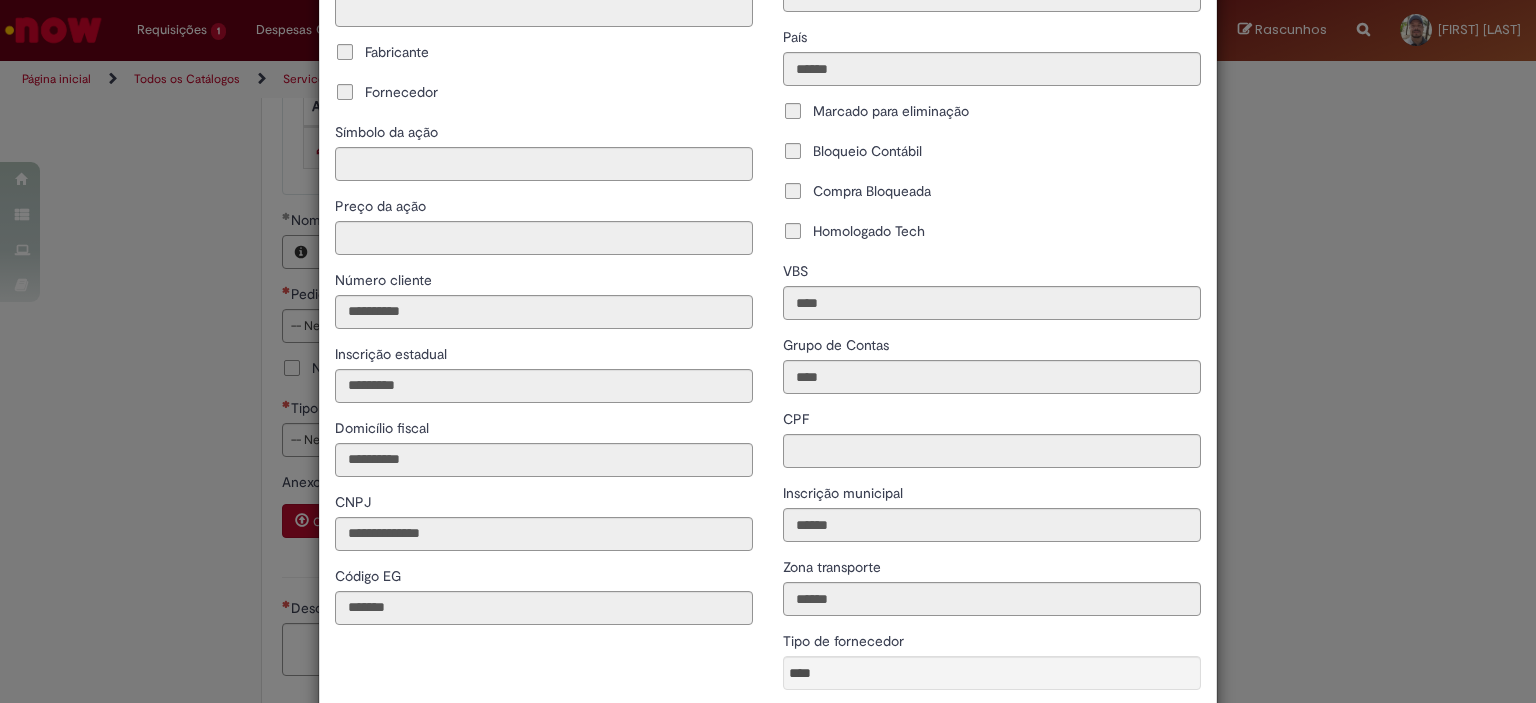 scroll, scrollTop: 0, scrollLeft: 0, axis: both 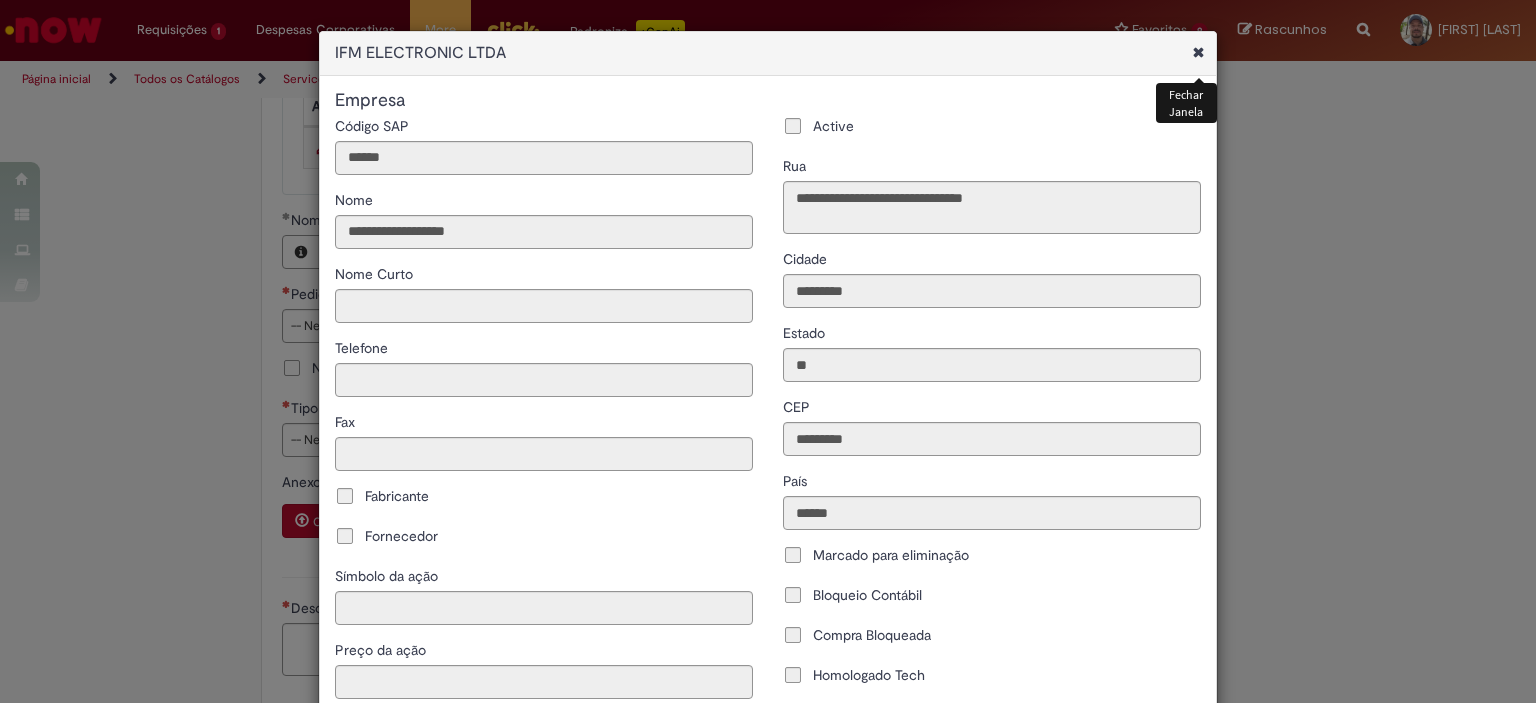 click at bounding box center (1198, 52) 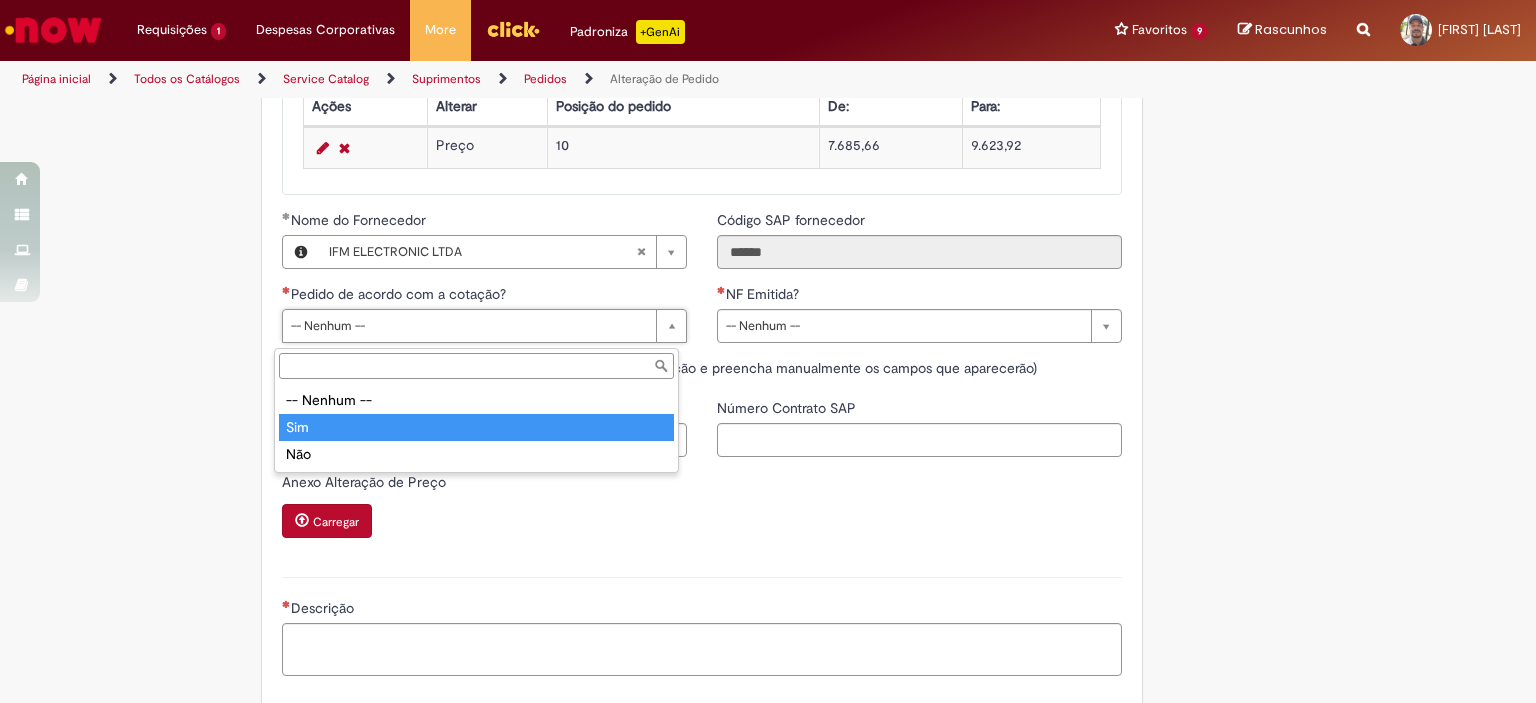 type on "***" 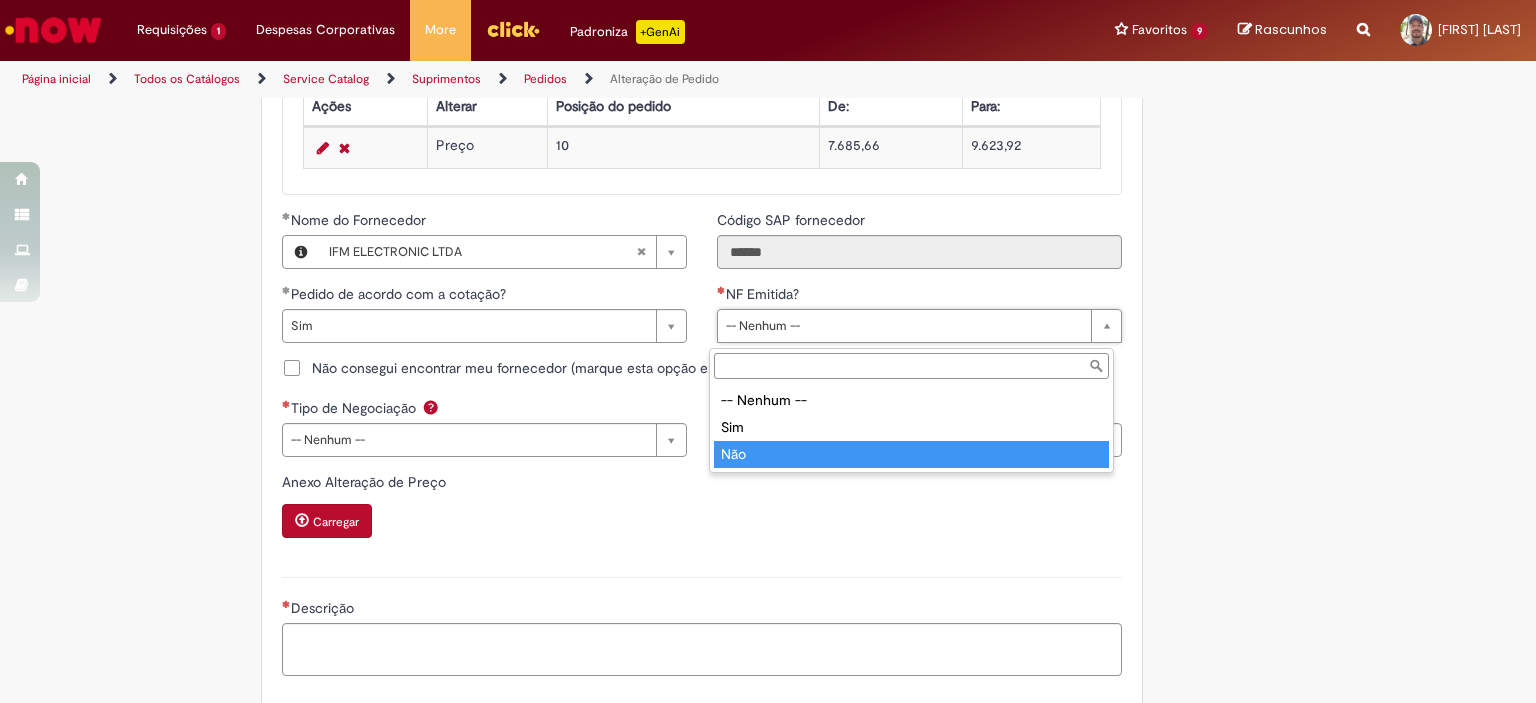type on "***" 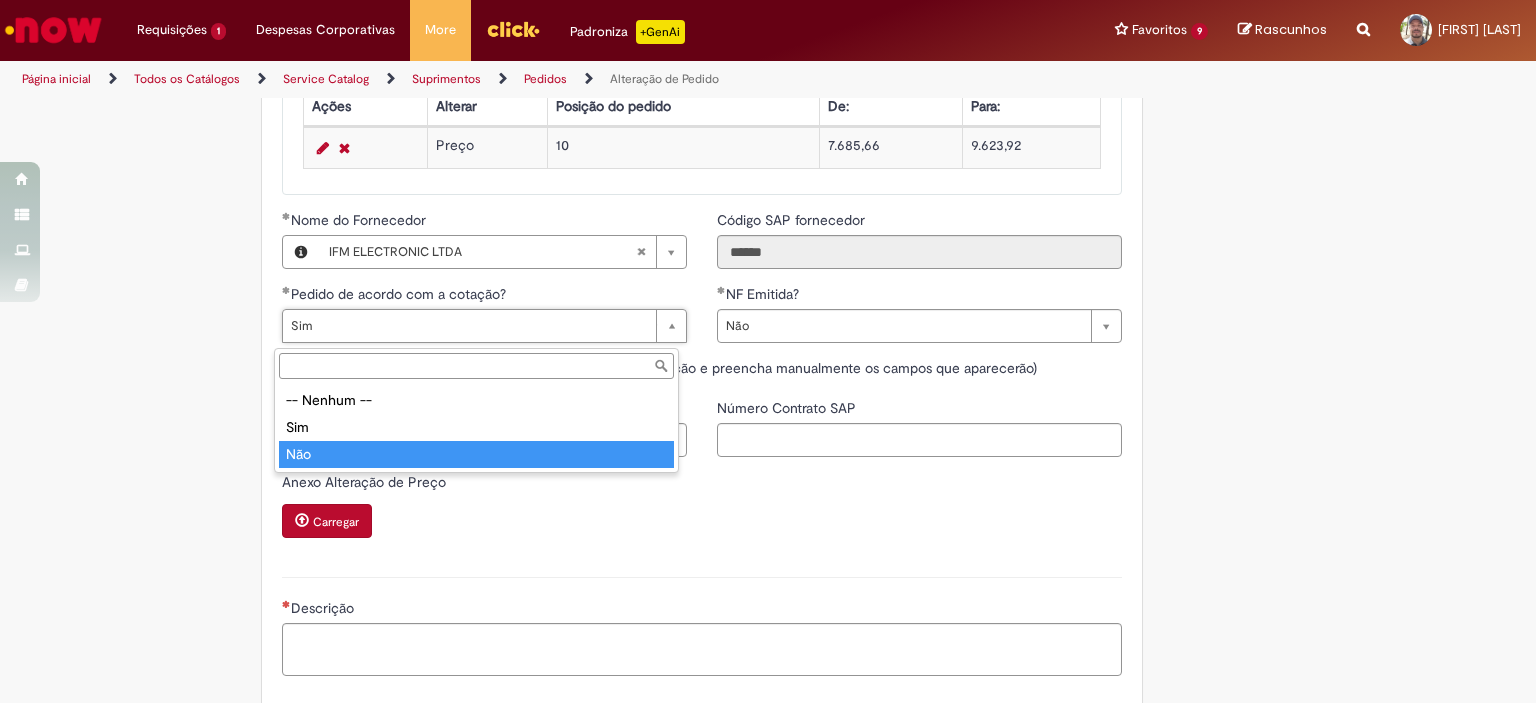 type on "***" 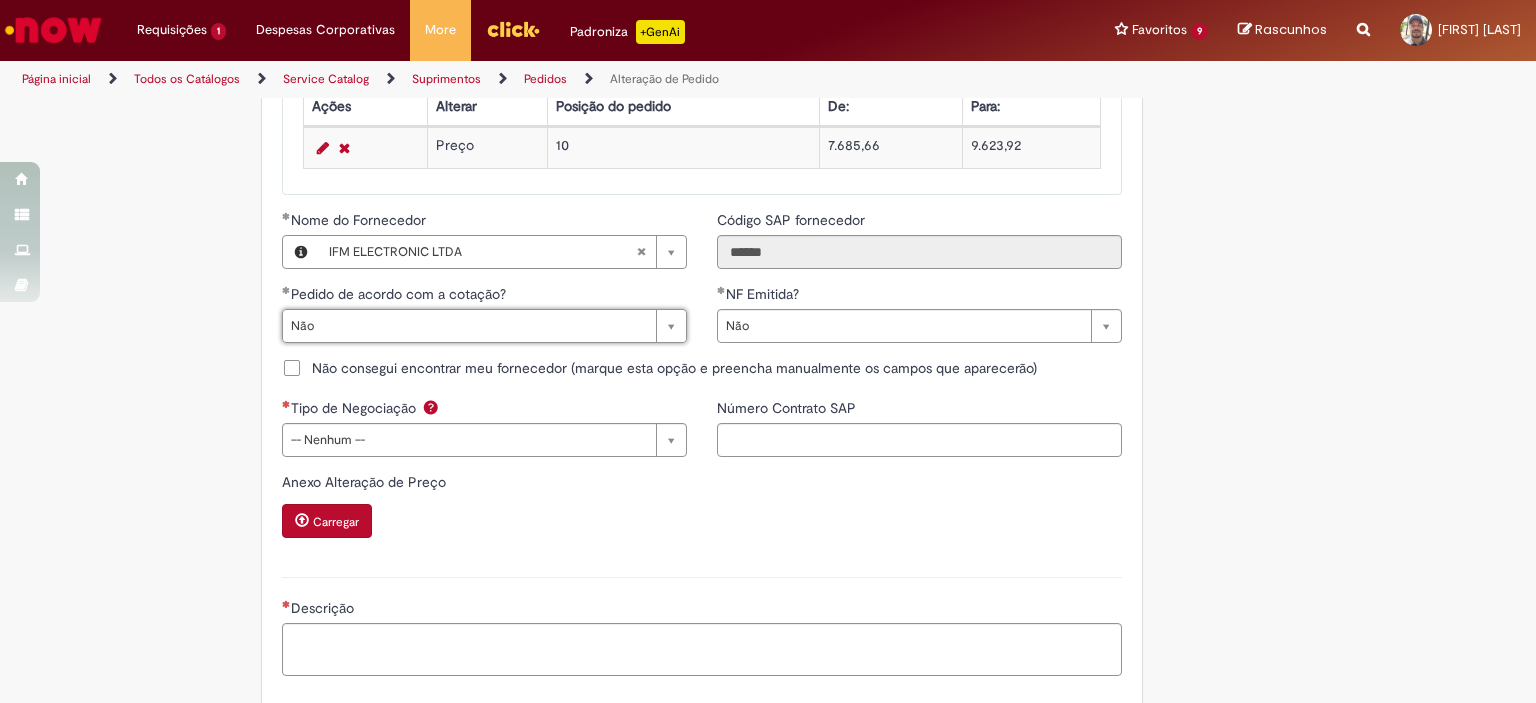 scroll, scrollTop: 0, scrollLeft: 21, axis: horizontal 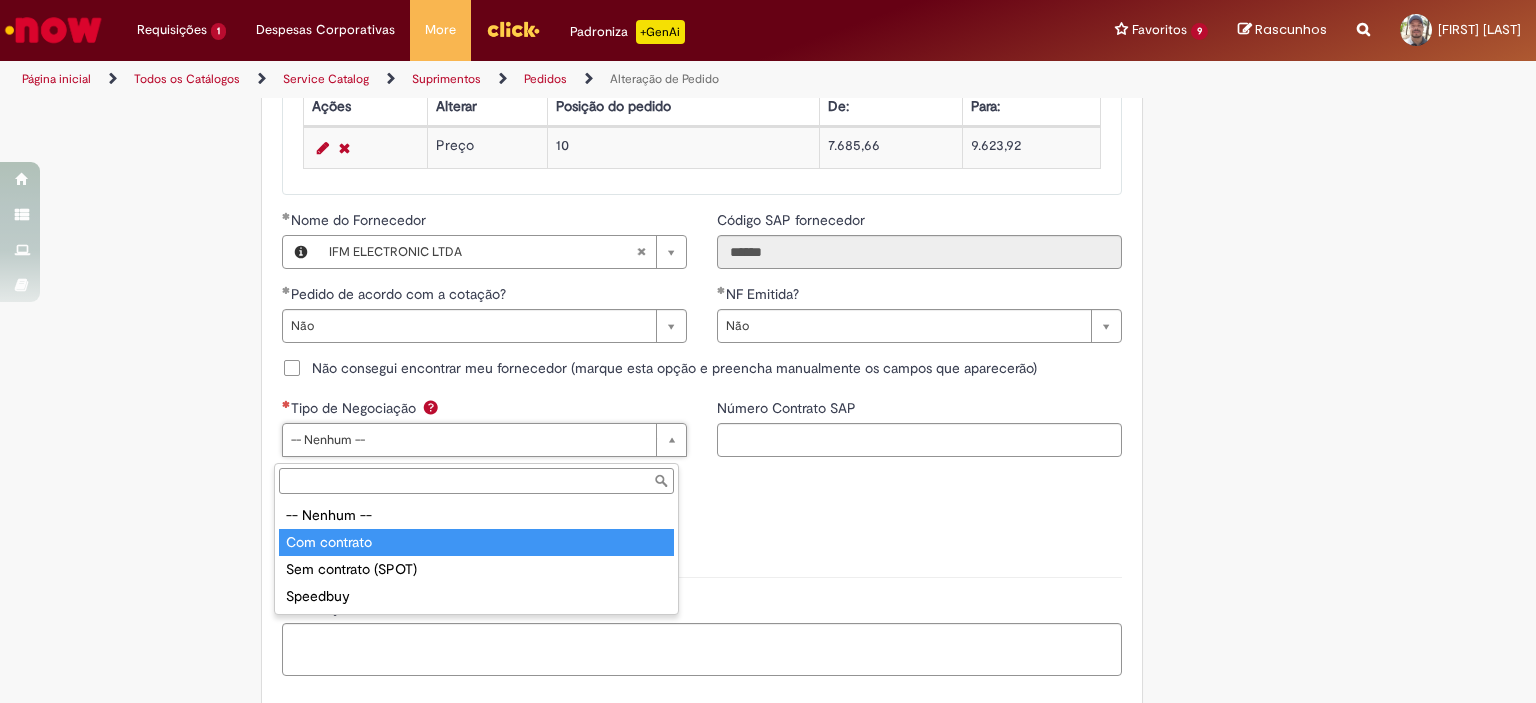 type on "**********" 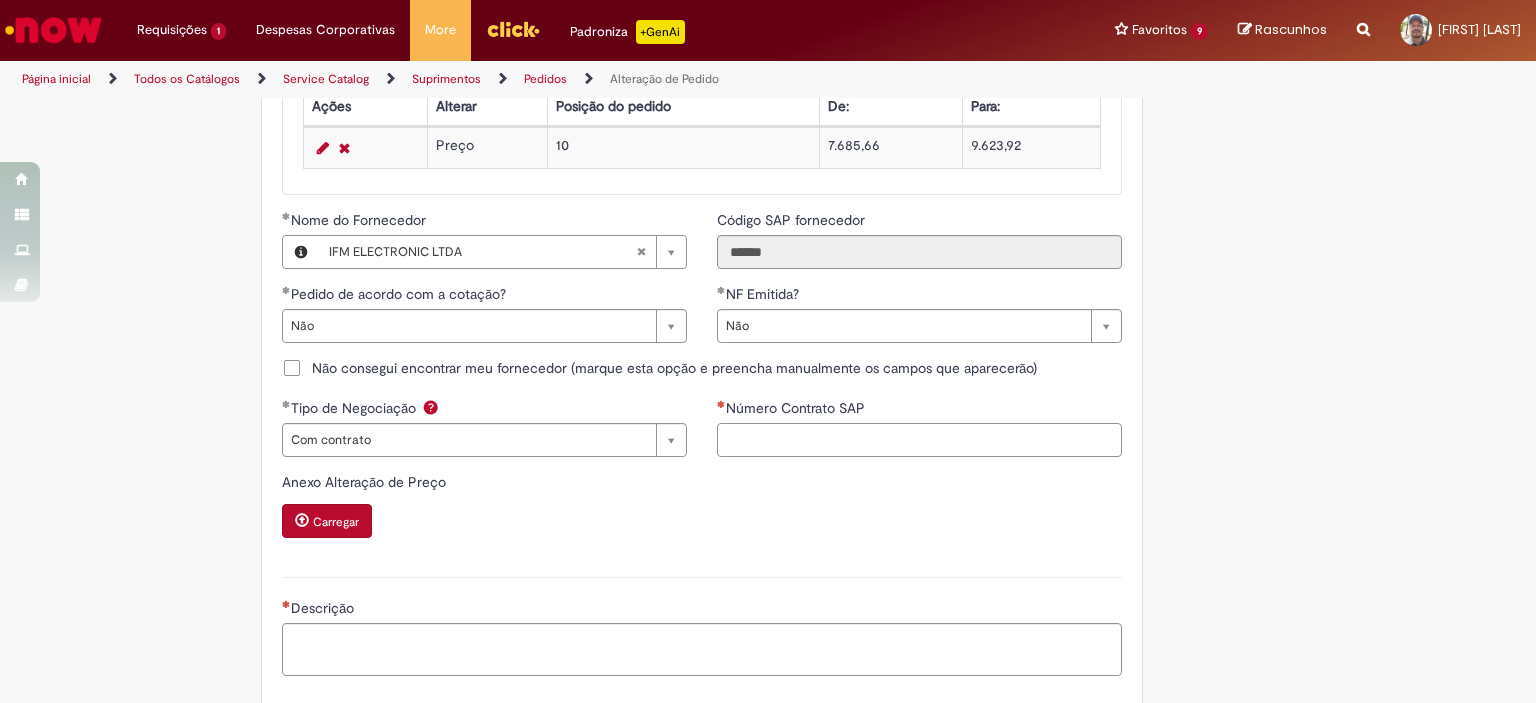 click on "Número Contrato SAP" at bounding box center [919, 440] 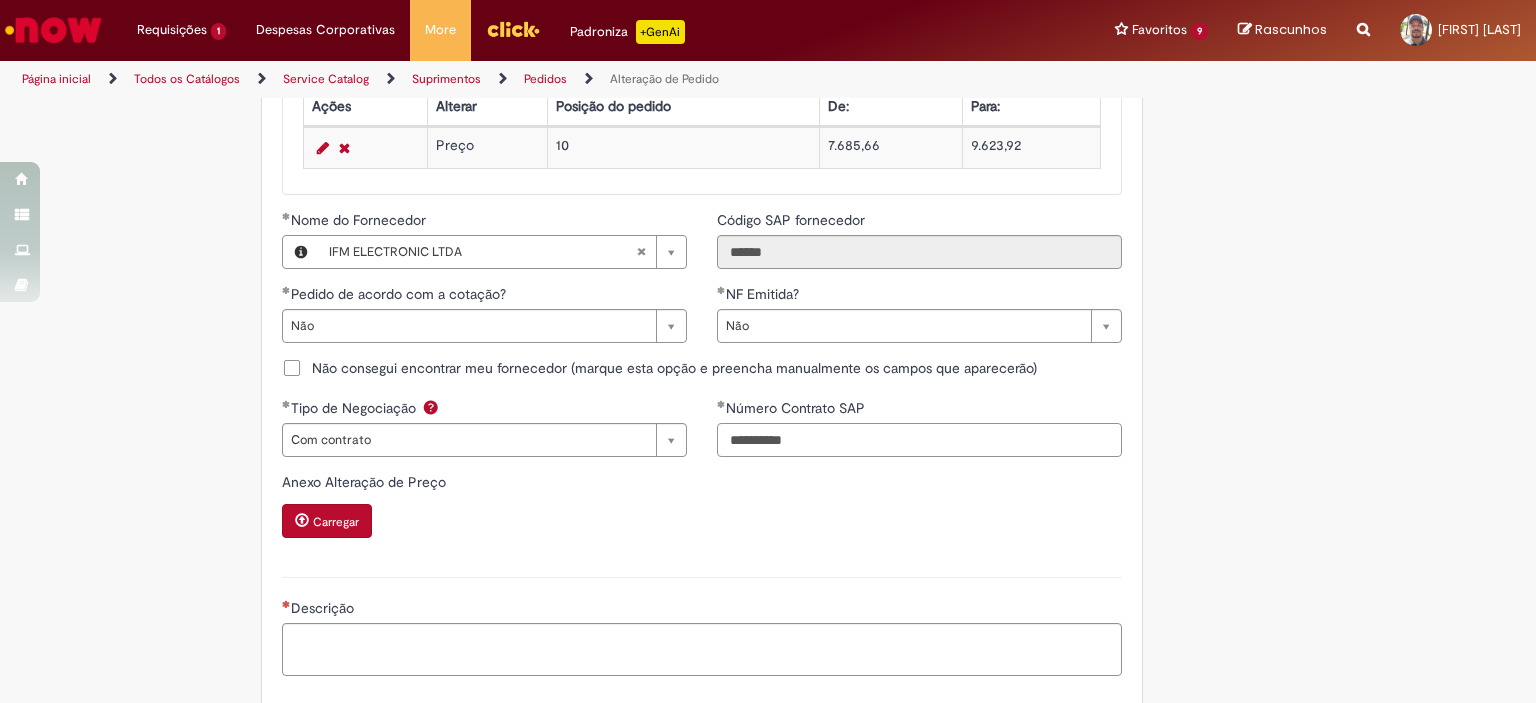 type on "**********" 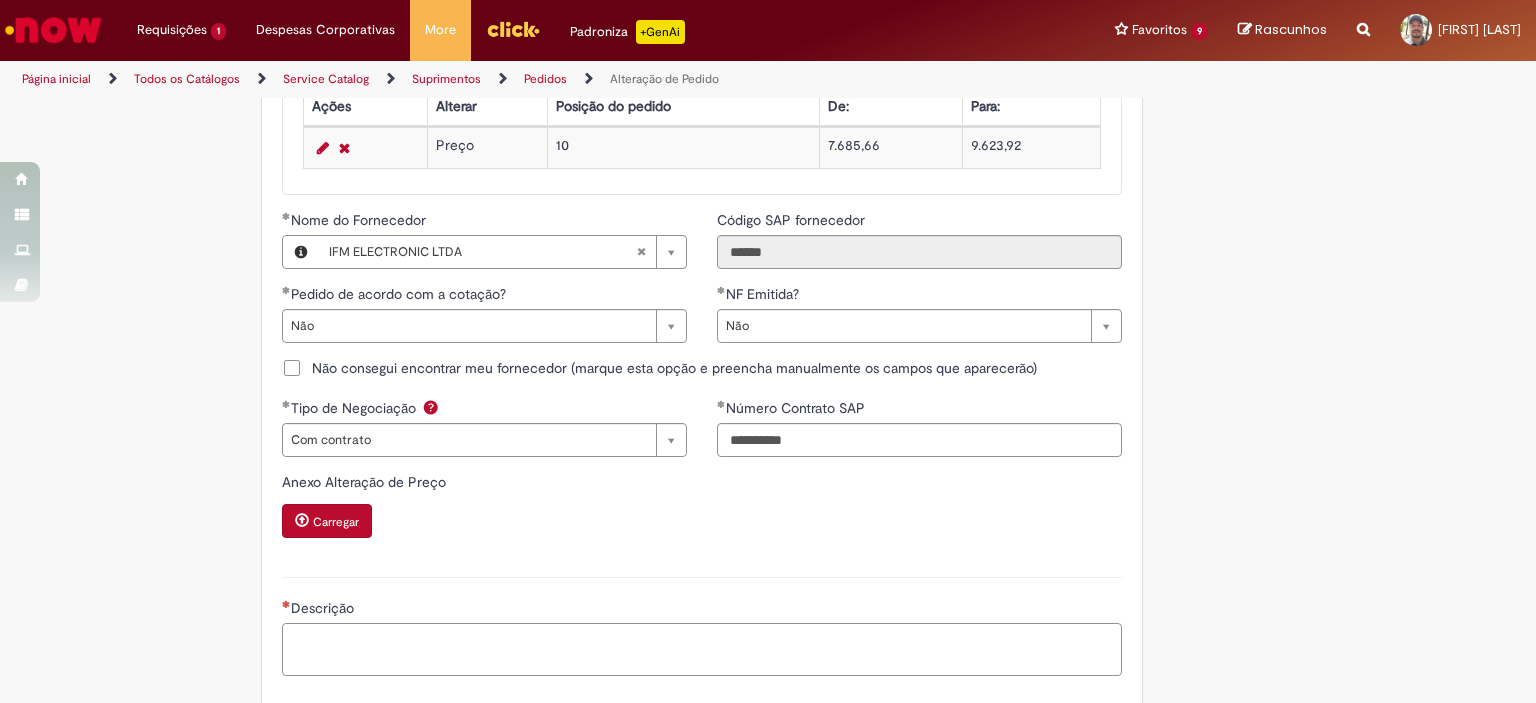 click on "Descrição" at bounding box center (702, 650) 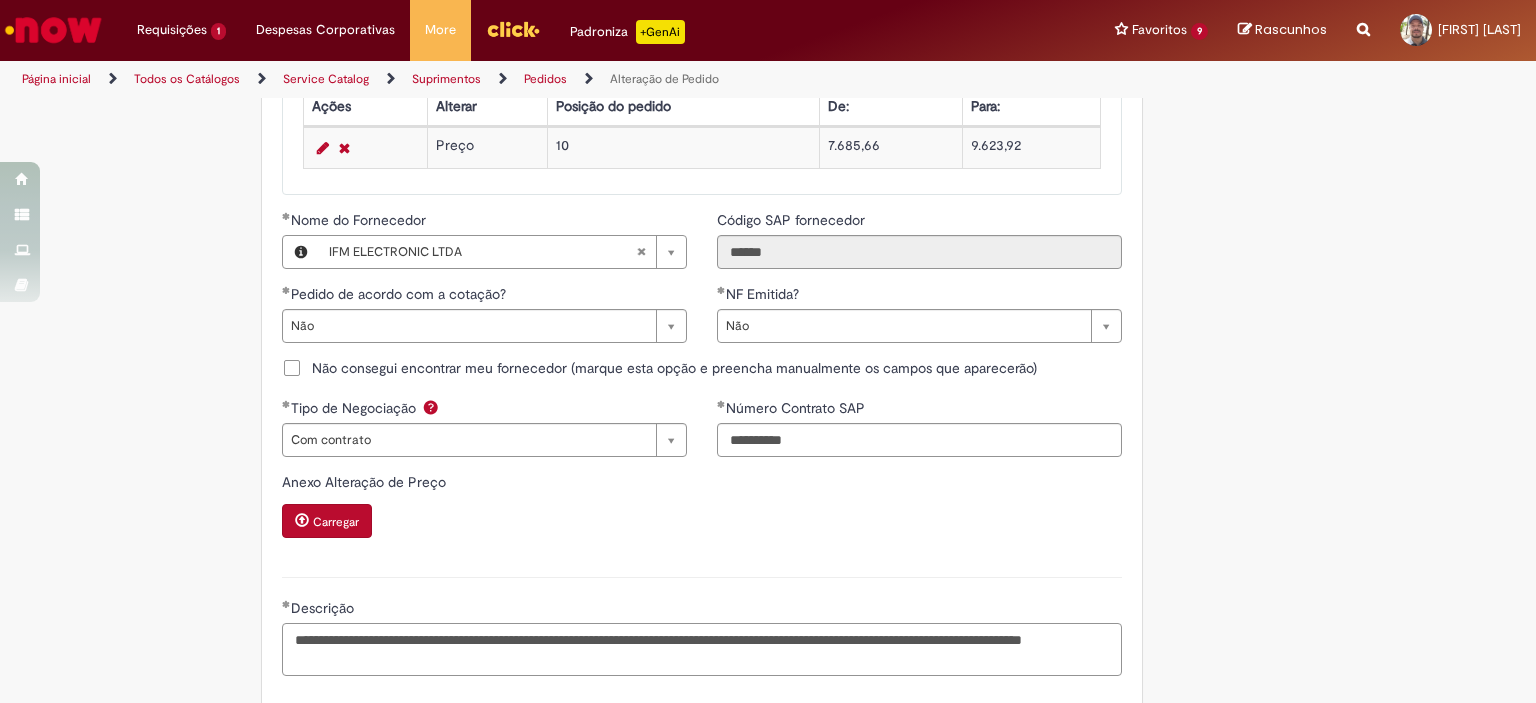 drag, startPoint x: 627, startPoint y: 641, endPoint x: 705, endPoint y: 661, distance: 80.523285 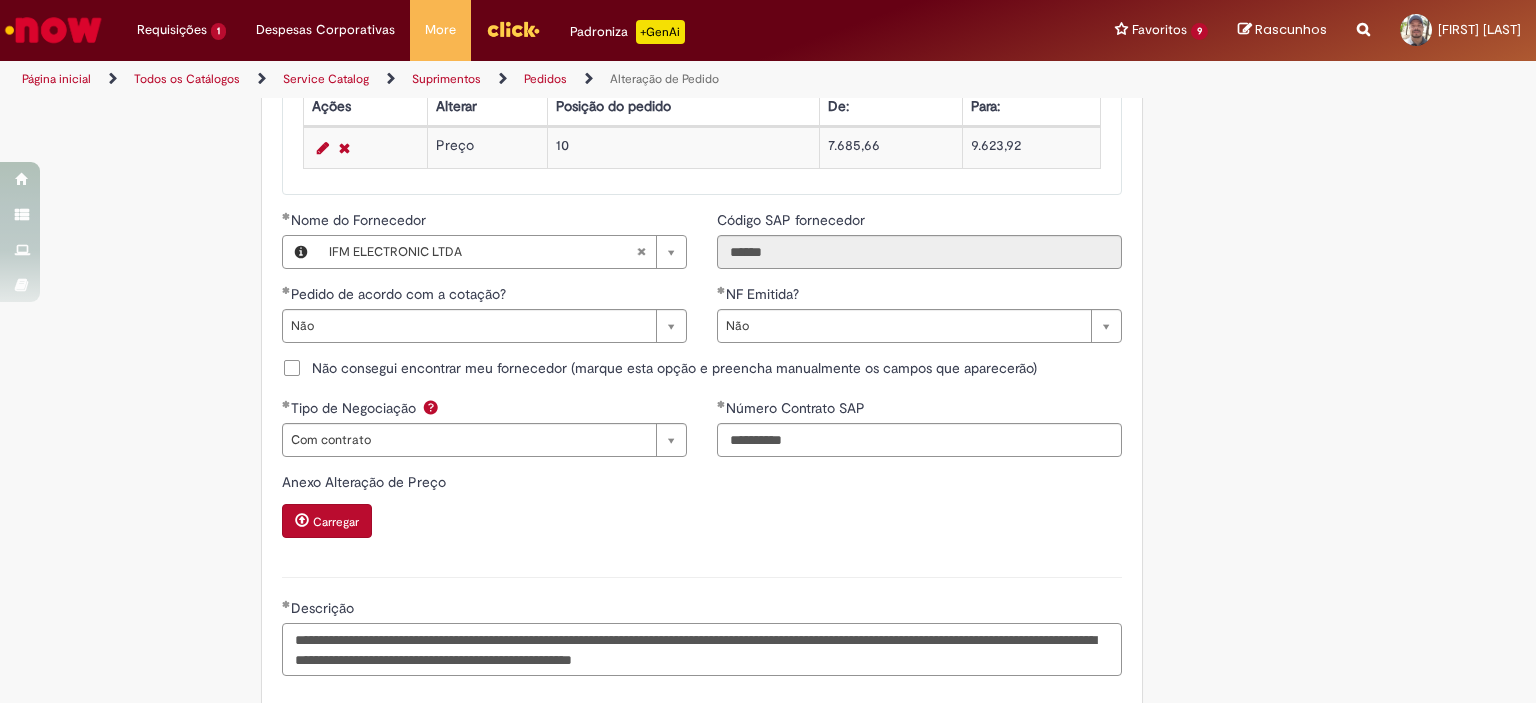 type on "**********" 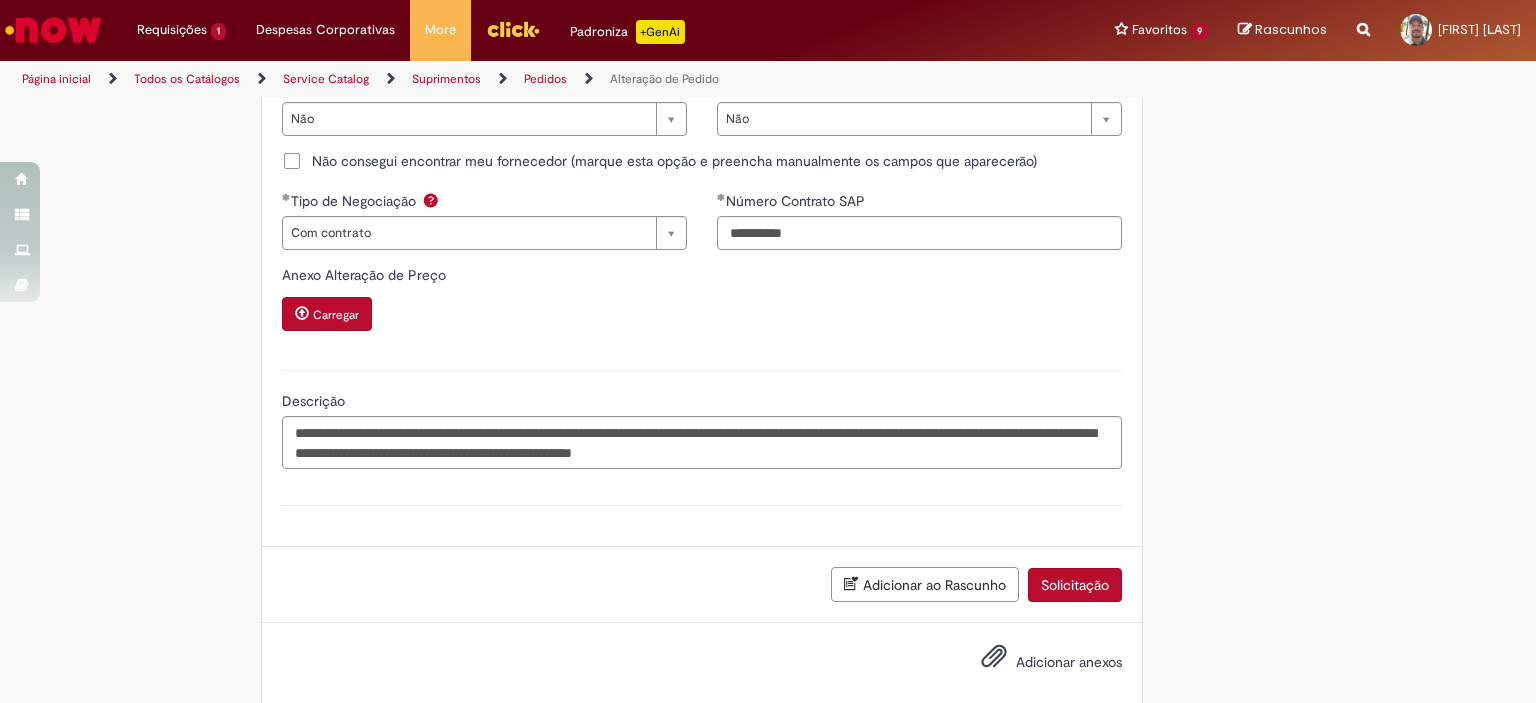 scroll, scrollTop: 1971, scrollLeft: 0, axis: vertical 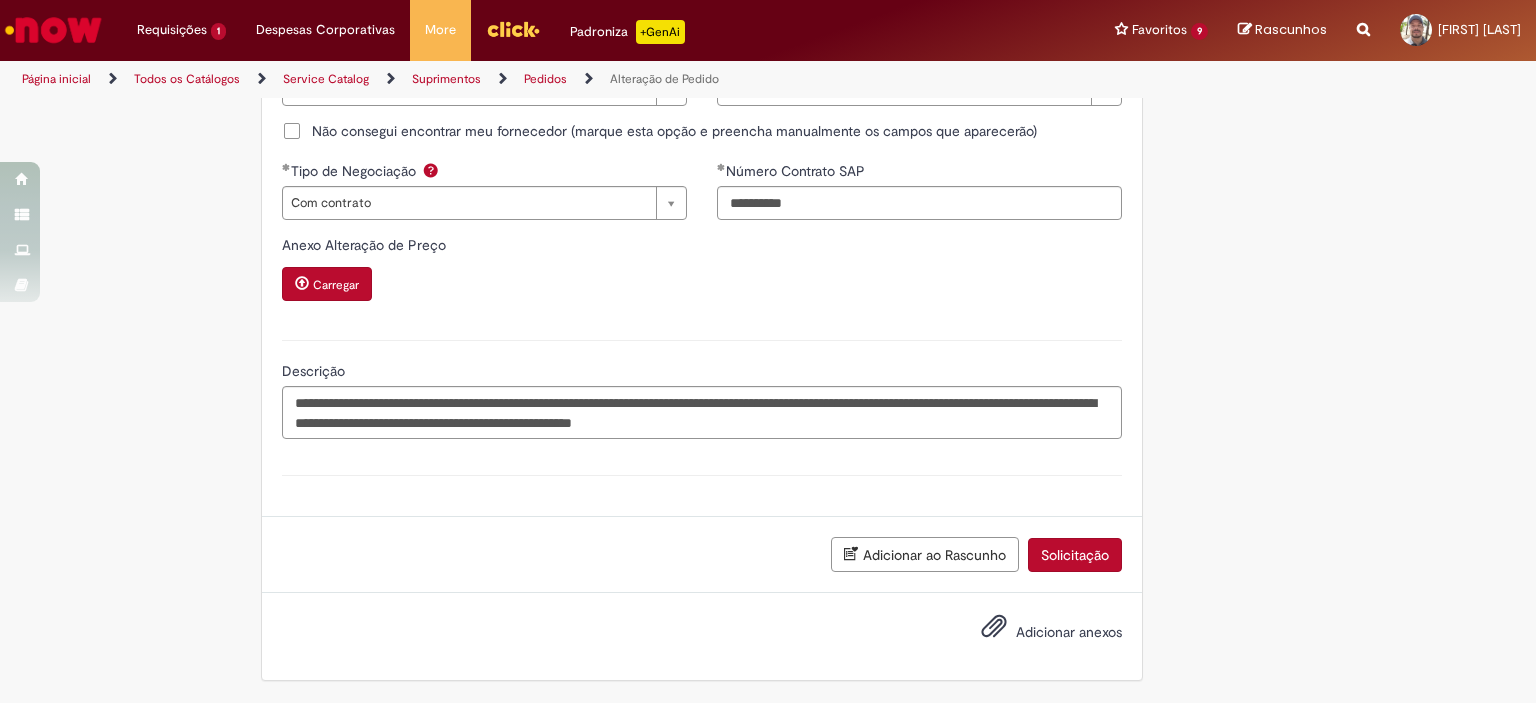 click on "Adicionar anexos" at bounding box center (1069, 632) 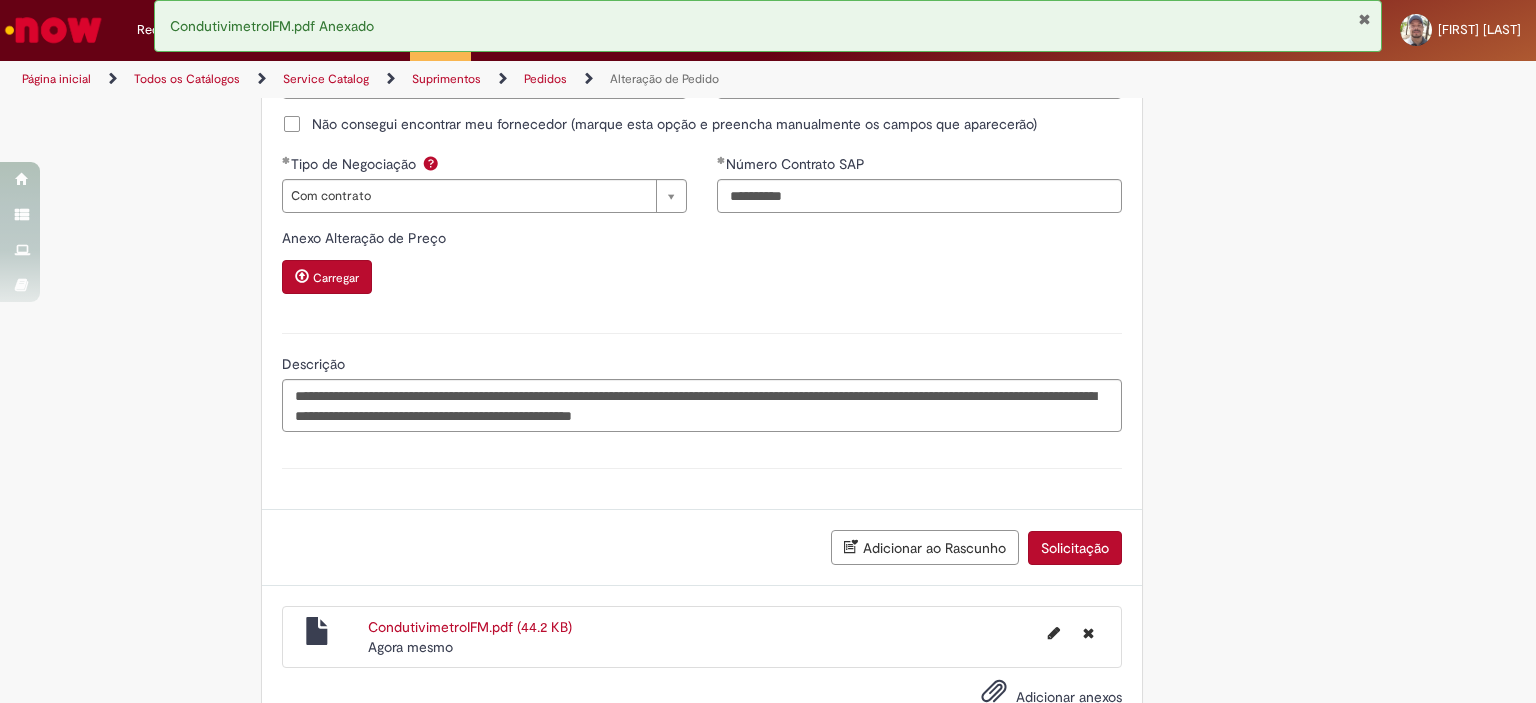 click on "Carregar" at bounding box center [336, 278] 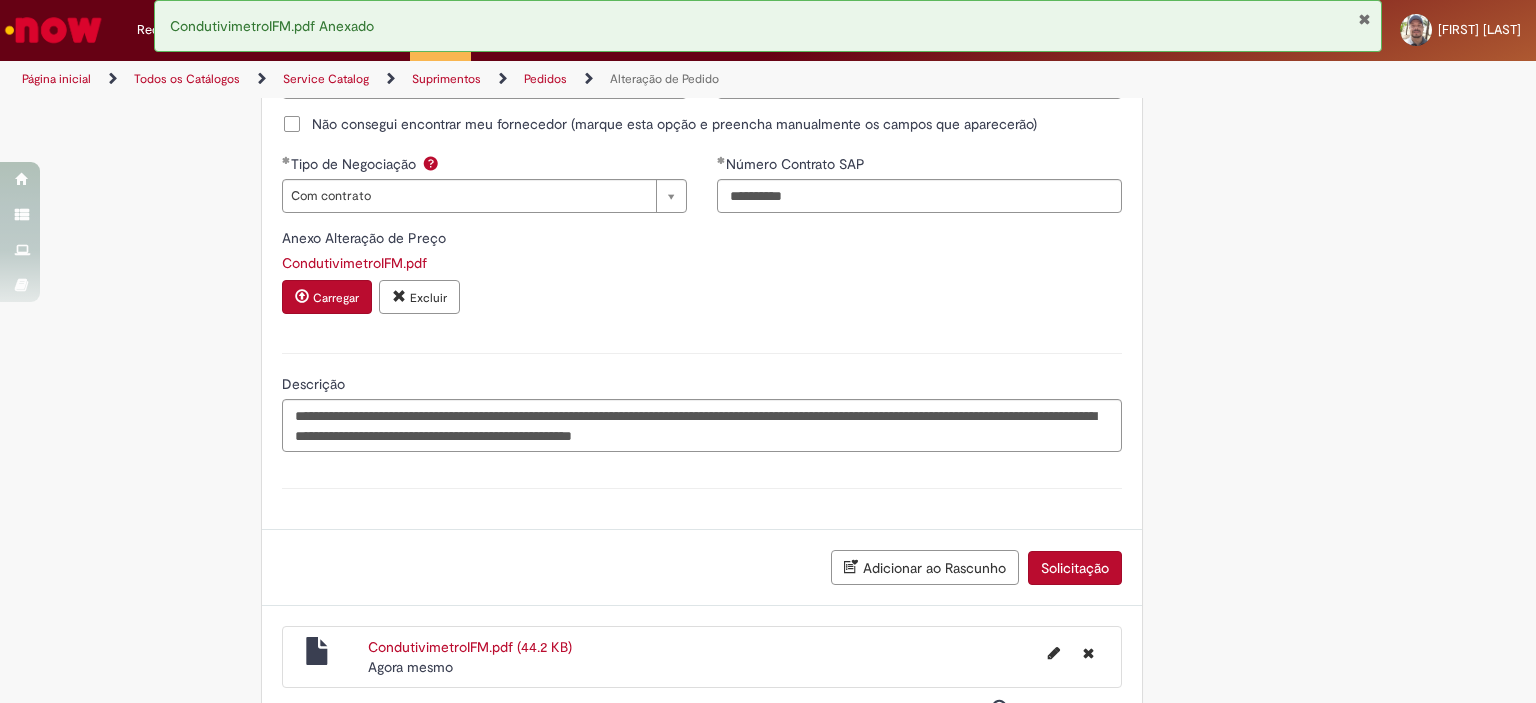 click on "Solicitação" at bounding box center (1075, 568) 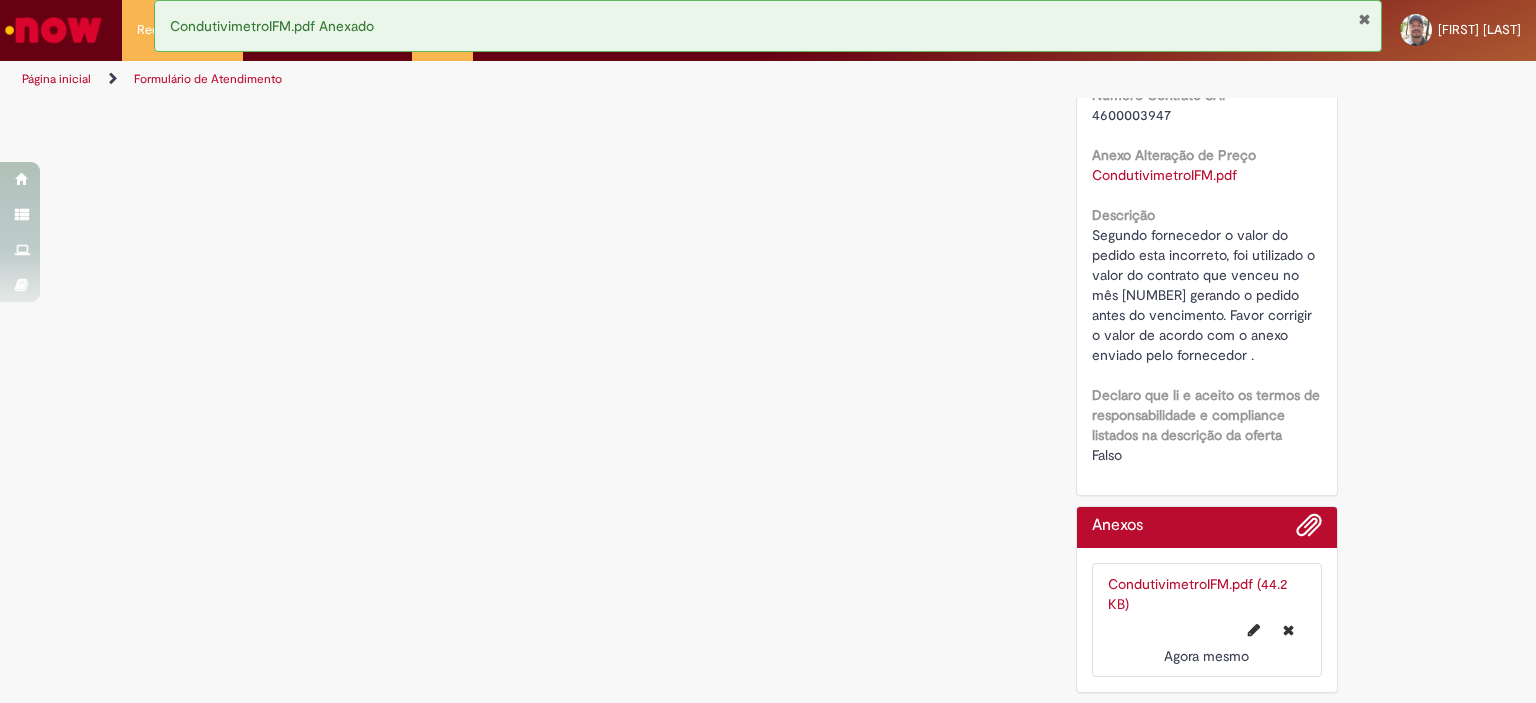 scroll, scrollTop: 0, scrollLeft: 0, axis: both 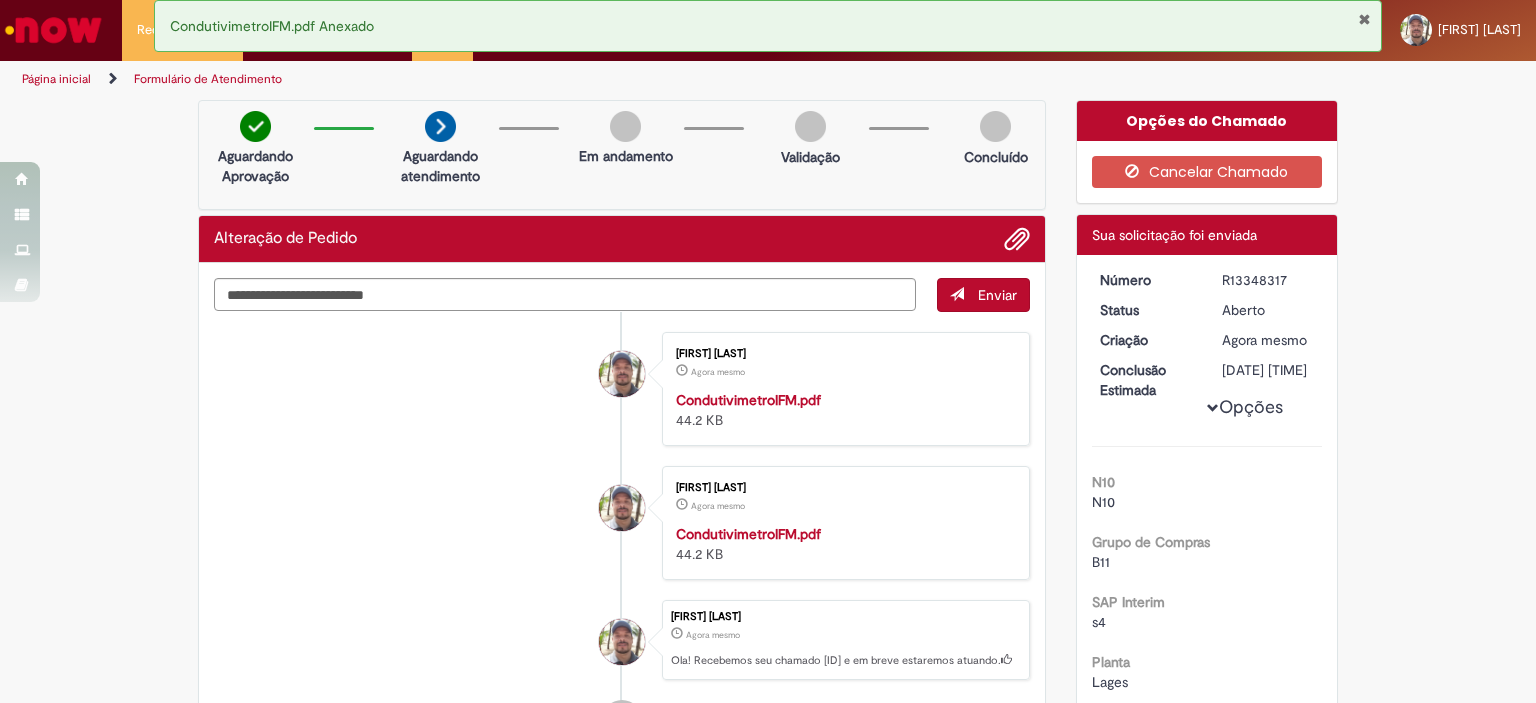 click at bounding box center [1364, 19] 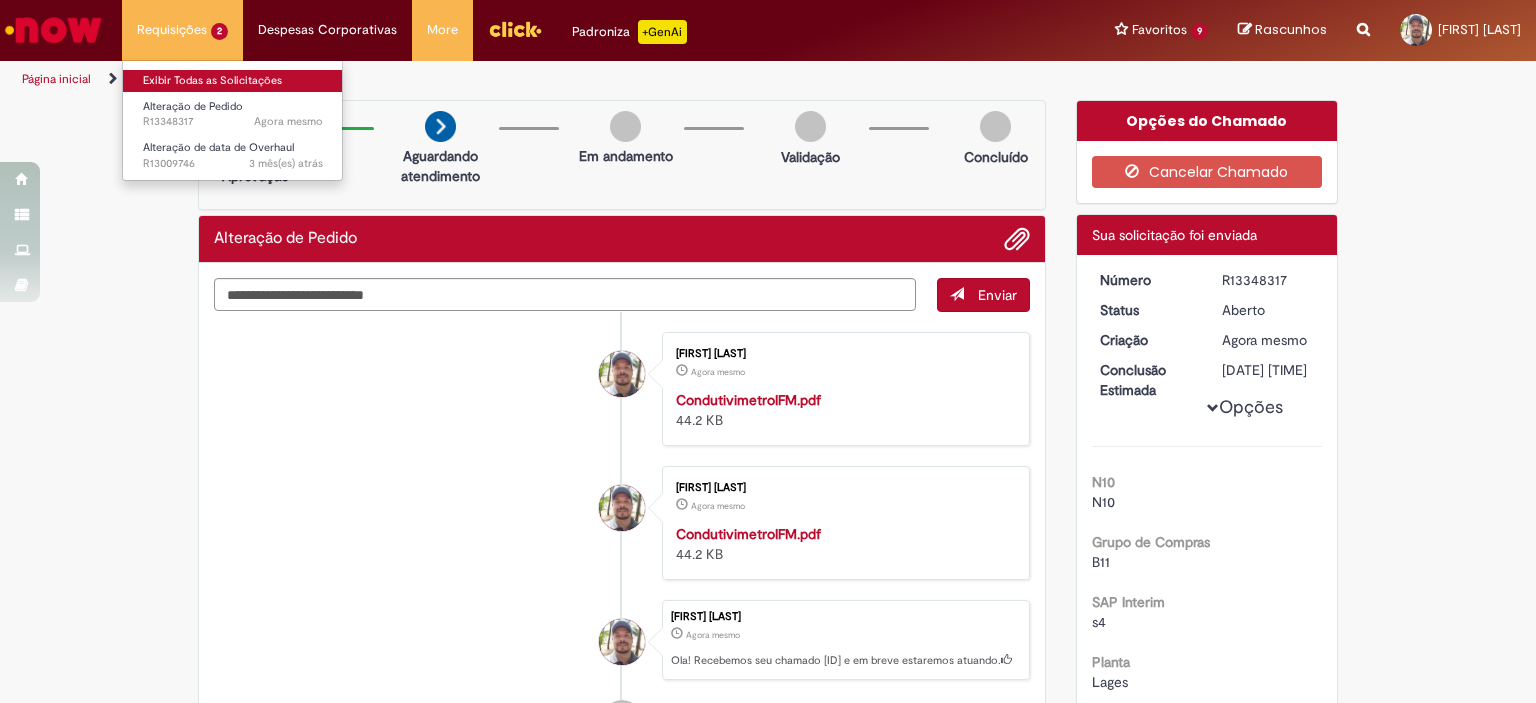 click on "Exibir Todas as Solicitações" at bounding box center [233, 81] 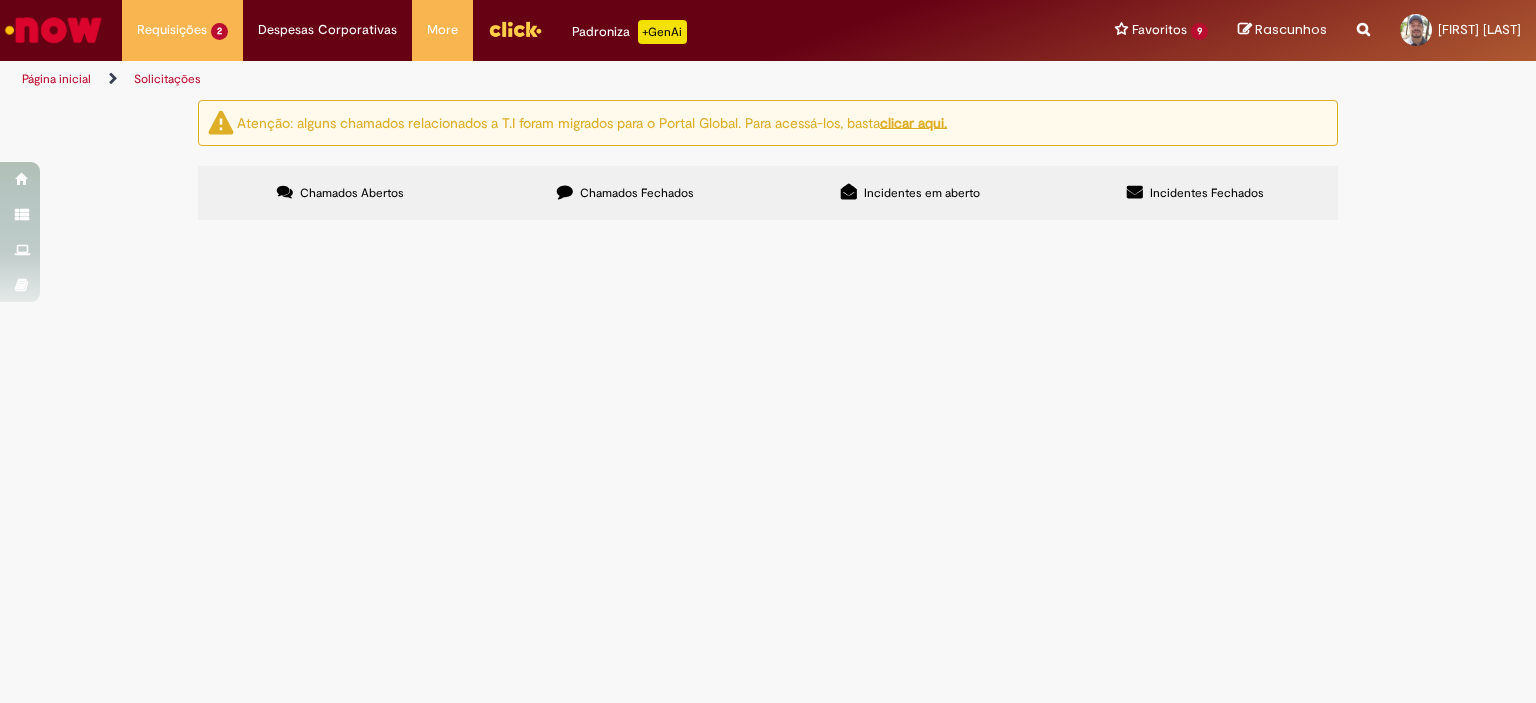 click on "Segundo fornecedor o valor do pedido esta incorreto, foi utilizado o valor do contrato que venceu no mês [NUMBER] gerando o pedido antes do vencimento. Favor corrigir o valor de acordo com o anexo enviado pelo fornecedor ." at bounding box center (0, 0) 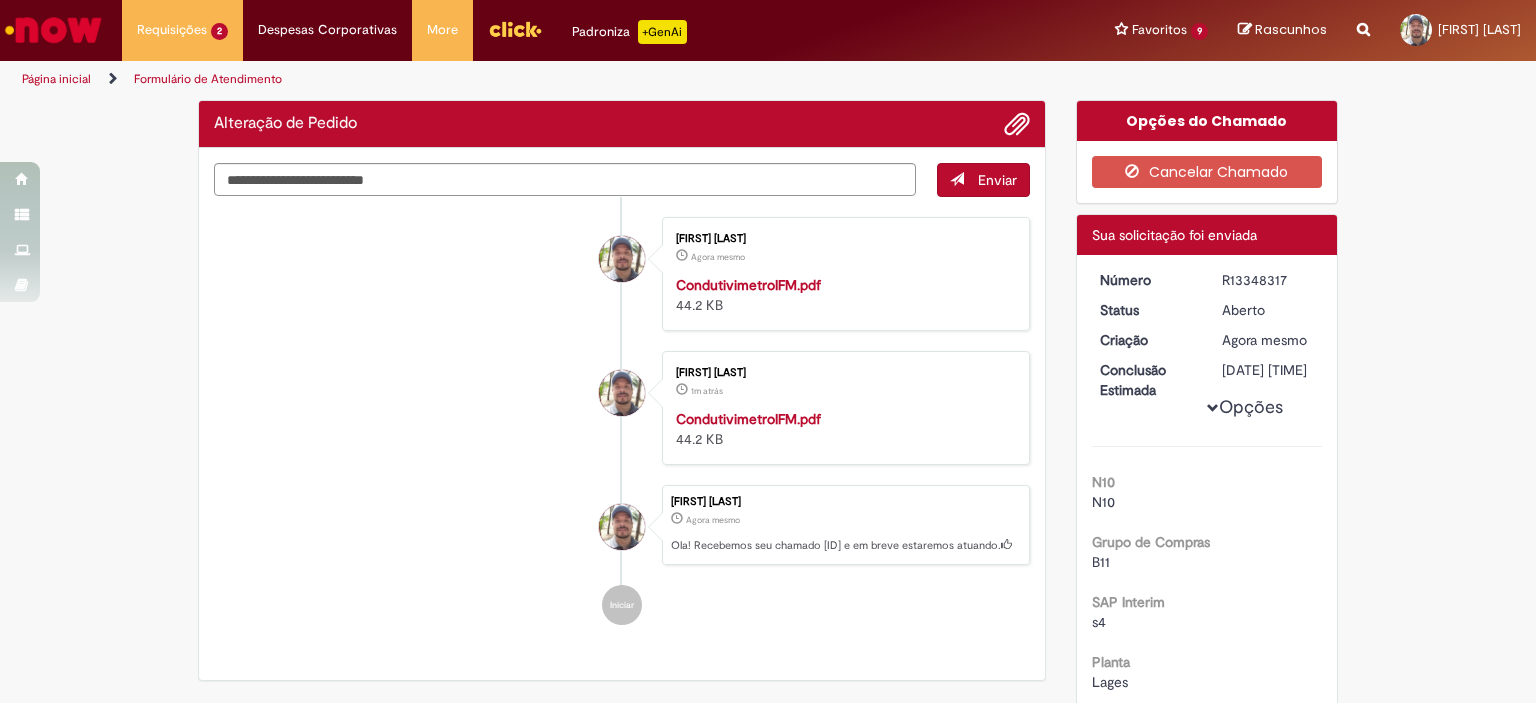 click on "[FIRST] [LAST]
1m atrás 1m atrás
CondutivimetroIFM.pdf  44.2 KB" at bounding box center [846, 408] 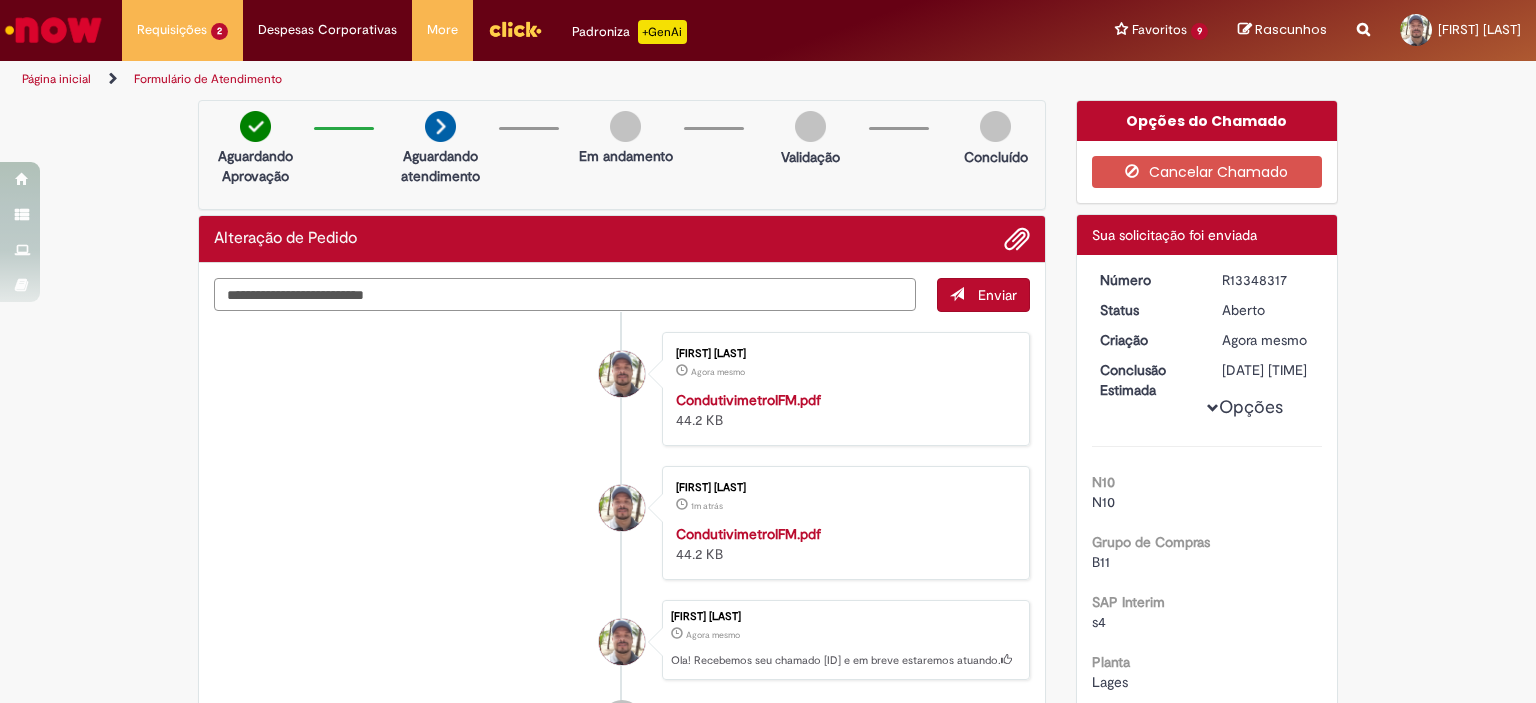 click at bounding box center [565, 295] 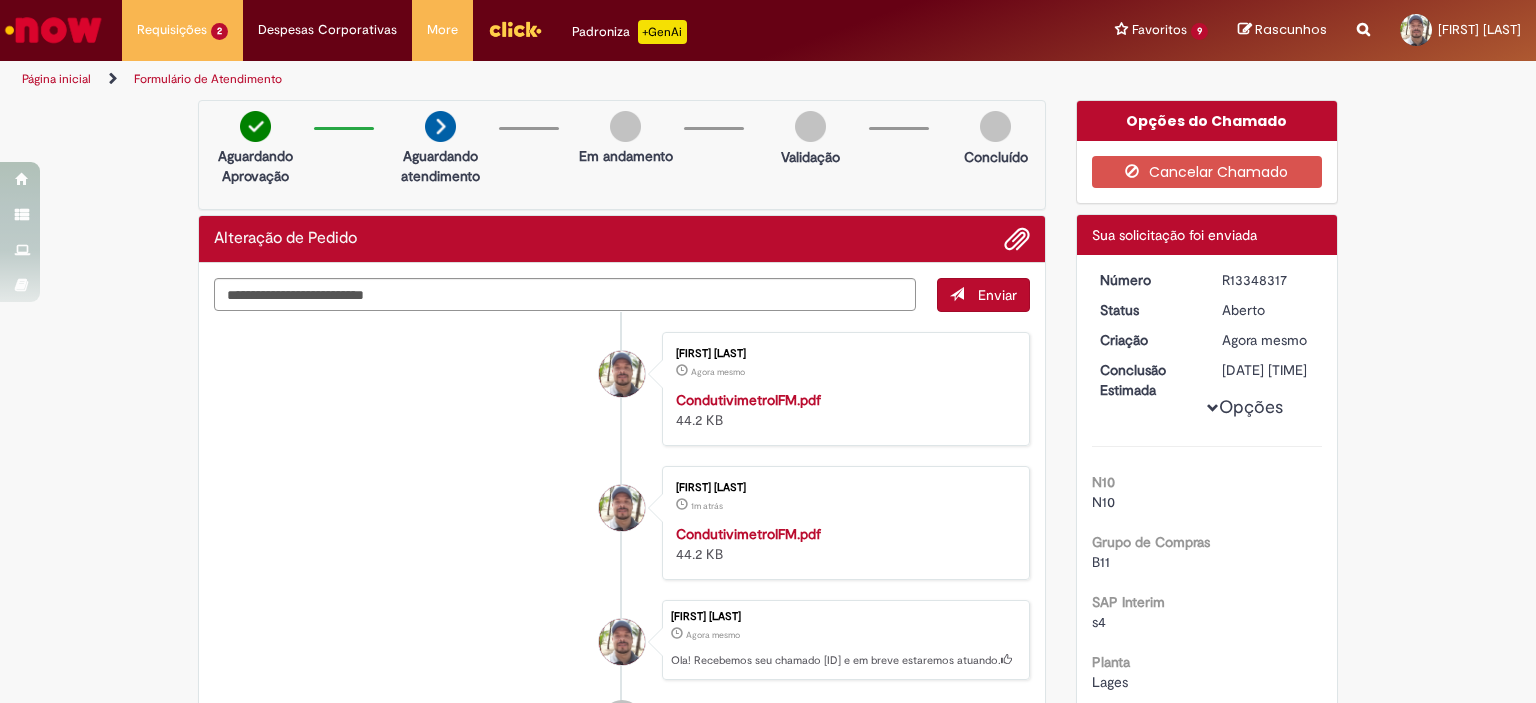 click on "CondutivimetroIFM.pdf" at bounding box center (748, 400) 